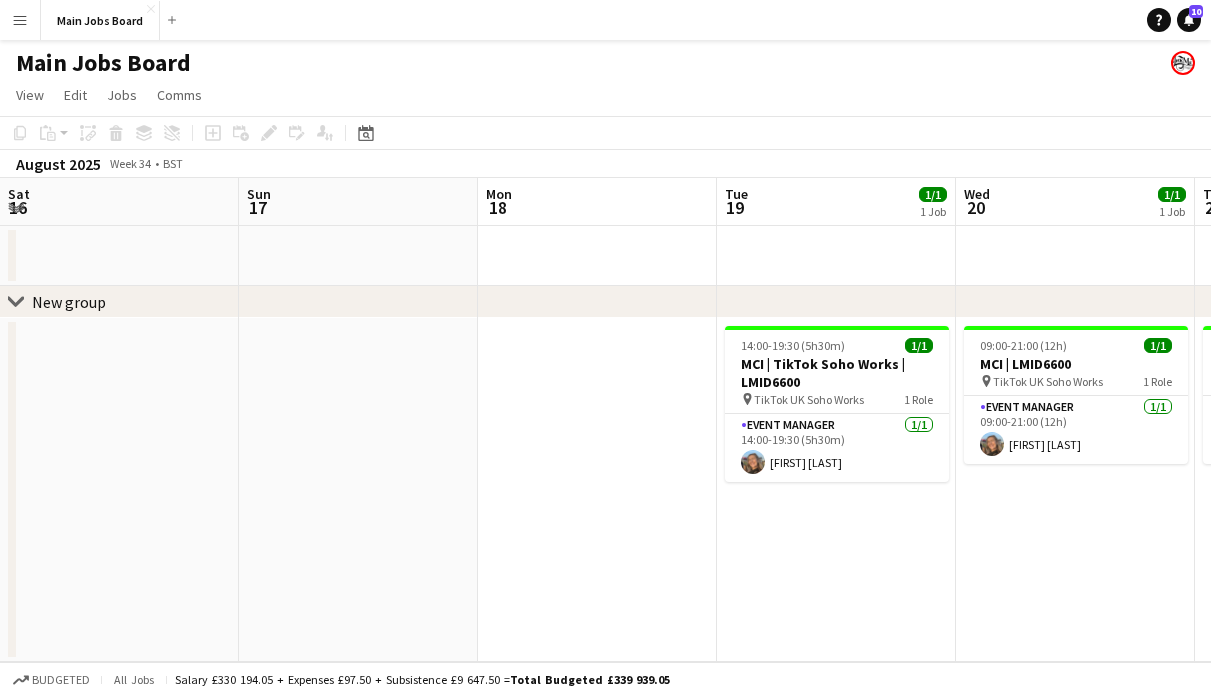 scroll, scrollTop: 0, scrollLeft: 0, axis: both 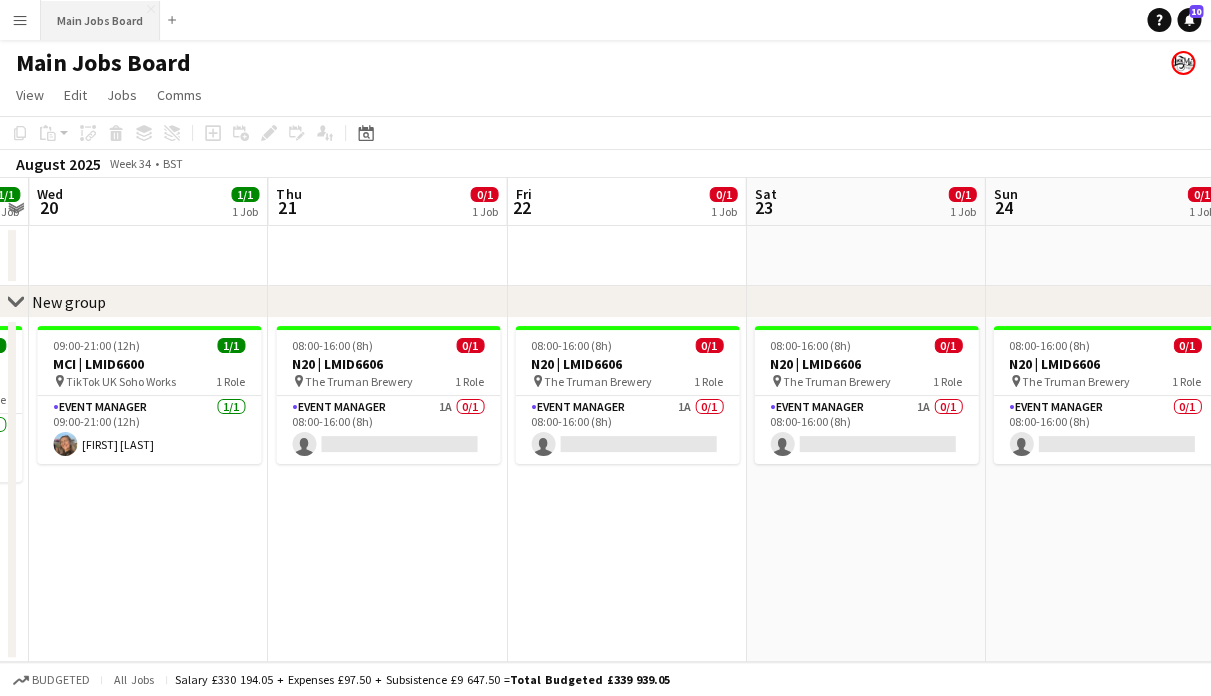 click on "Main Jobs Board
Close" at bounding box center [100, 20] 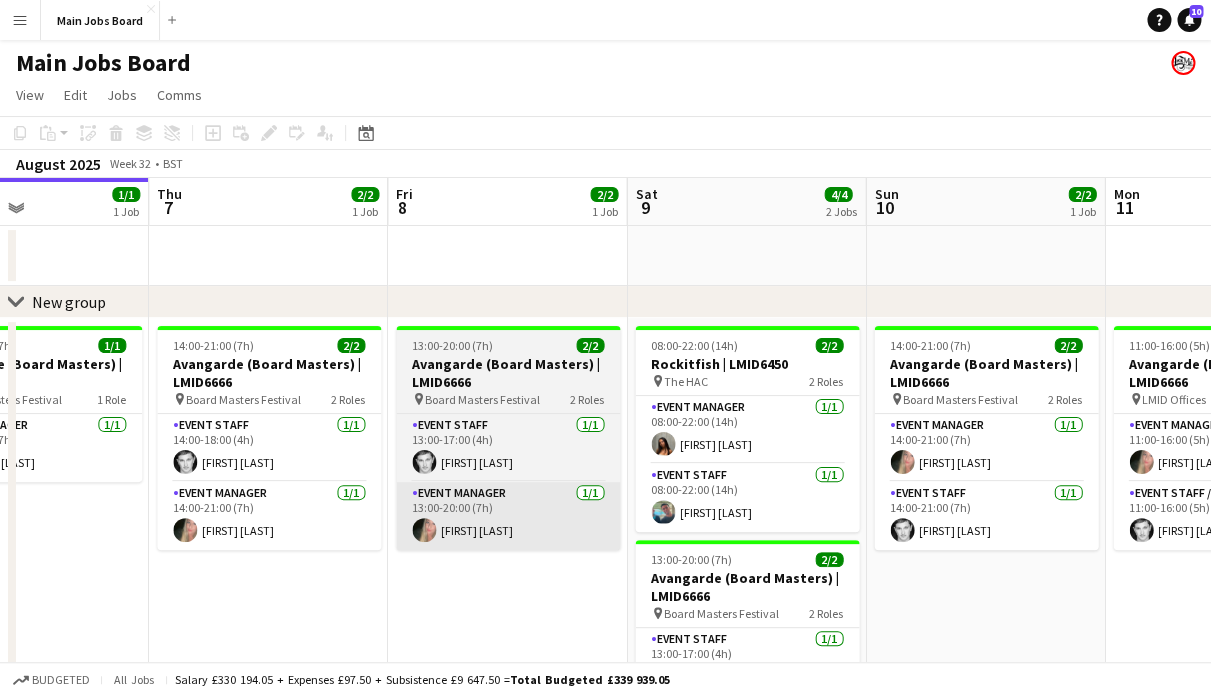 drag, startPoint x: 825, startPoint y: 540, endPoint x: -5, endPoint y: 463, distance: 833.564 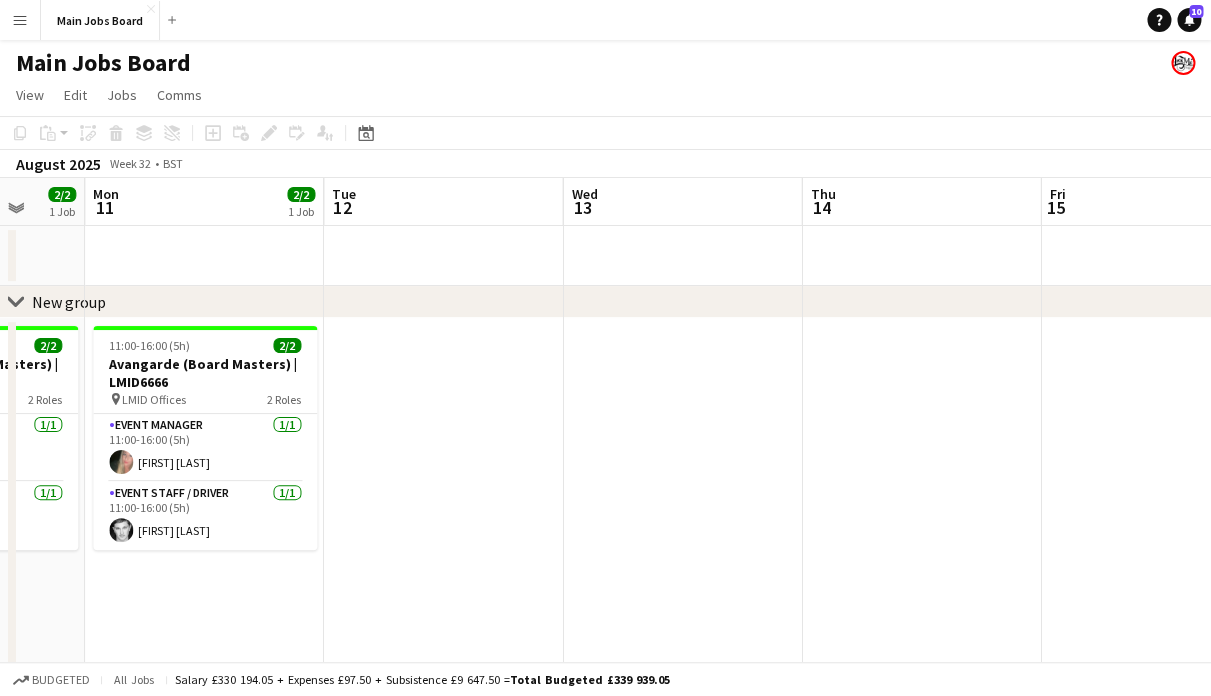 drag, startPoint x: 778, startPoint y: 501, endPoint x: 251, endPoint y: 467, distance: 528.09564 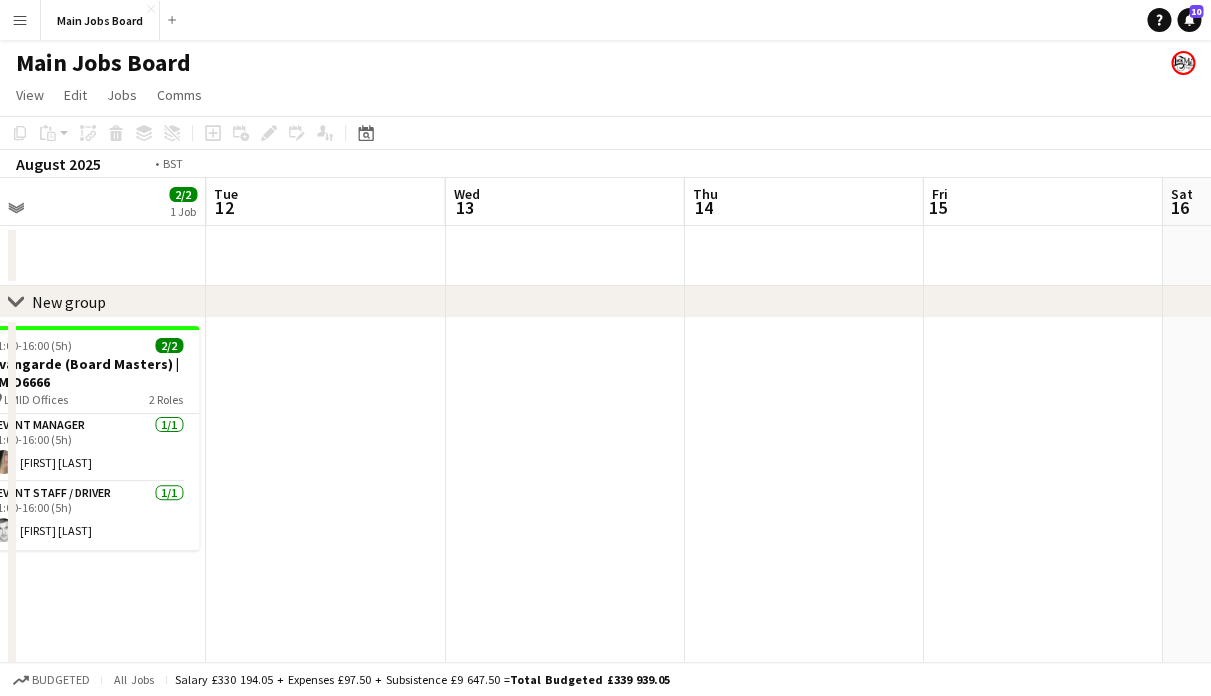 drag, startPoint x: 933, startPoint y: 531, endPoint x: 331, endPoint y: 531, distance: 602 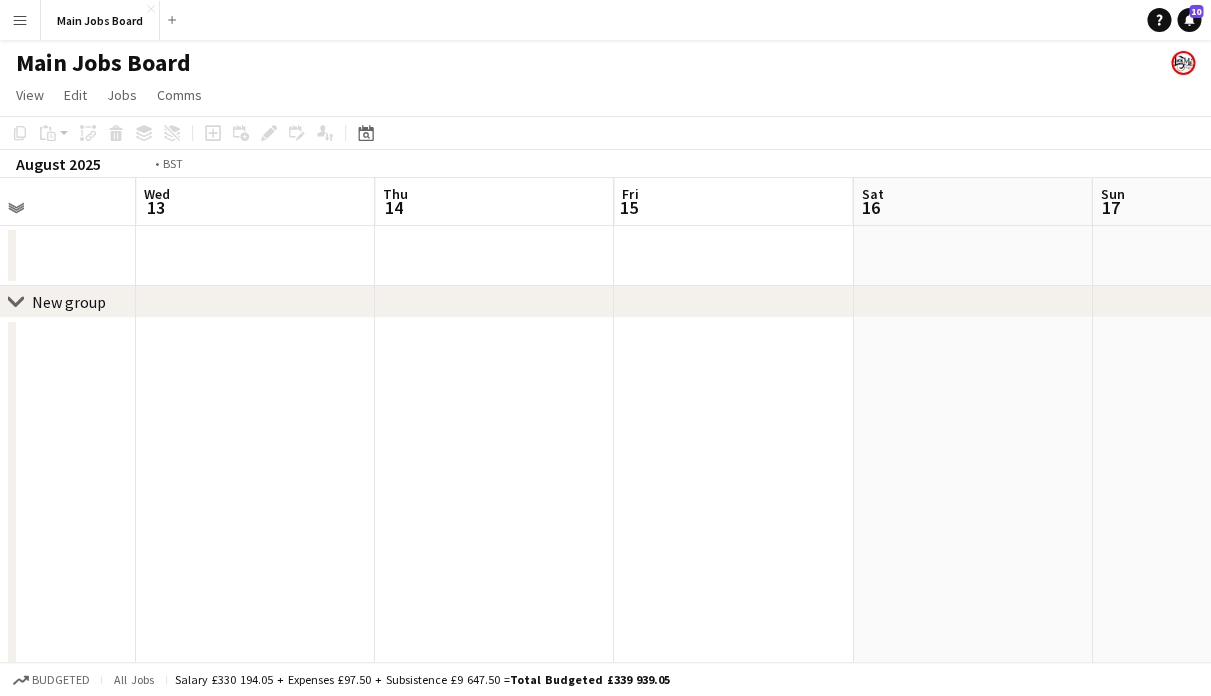 drag, startPoint x: 537, startPoint y: 451, endPoint x: 1180, endPoint y: 399, distance: 645.09924 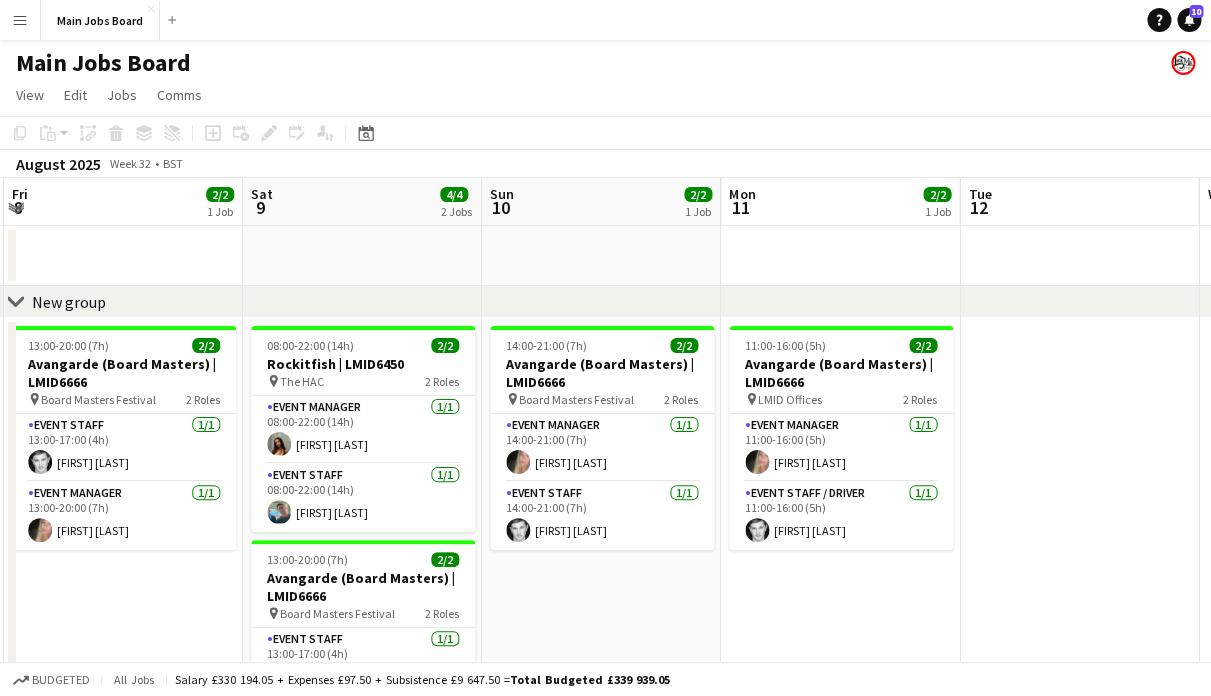 drag, startPoint x: 572, startPoint y: 413, endPoint x: 1045, endPoint y: 413, distance: 473 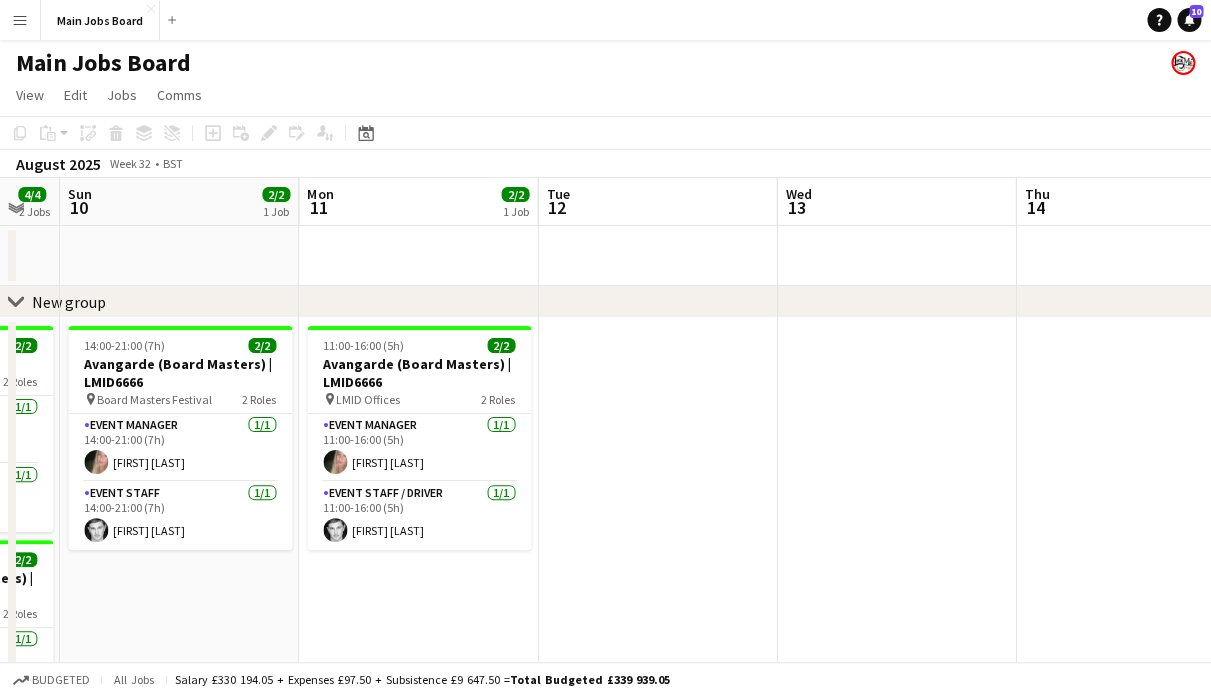 scroll, scrollTop: 0, scrollLeft: 631, axis: horizontal 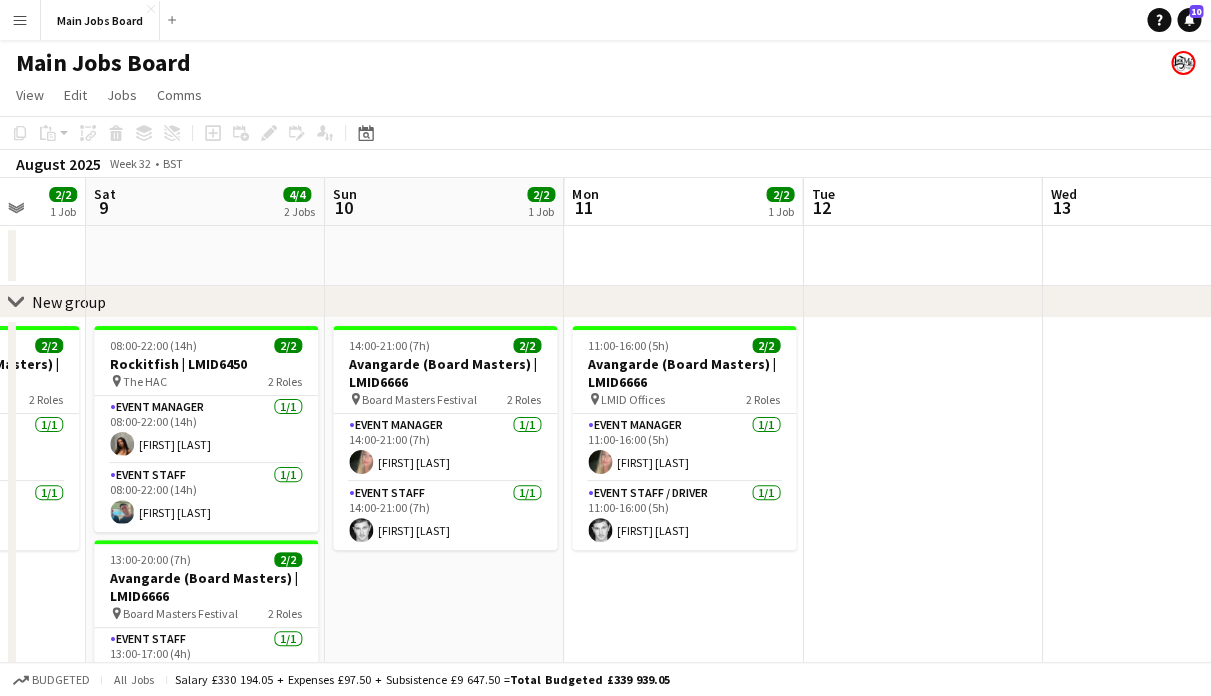 drag, startPoint x: 1016, startPoint y: 474, endPoint x: 534, endPoint y: 440, distance: 483.1977 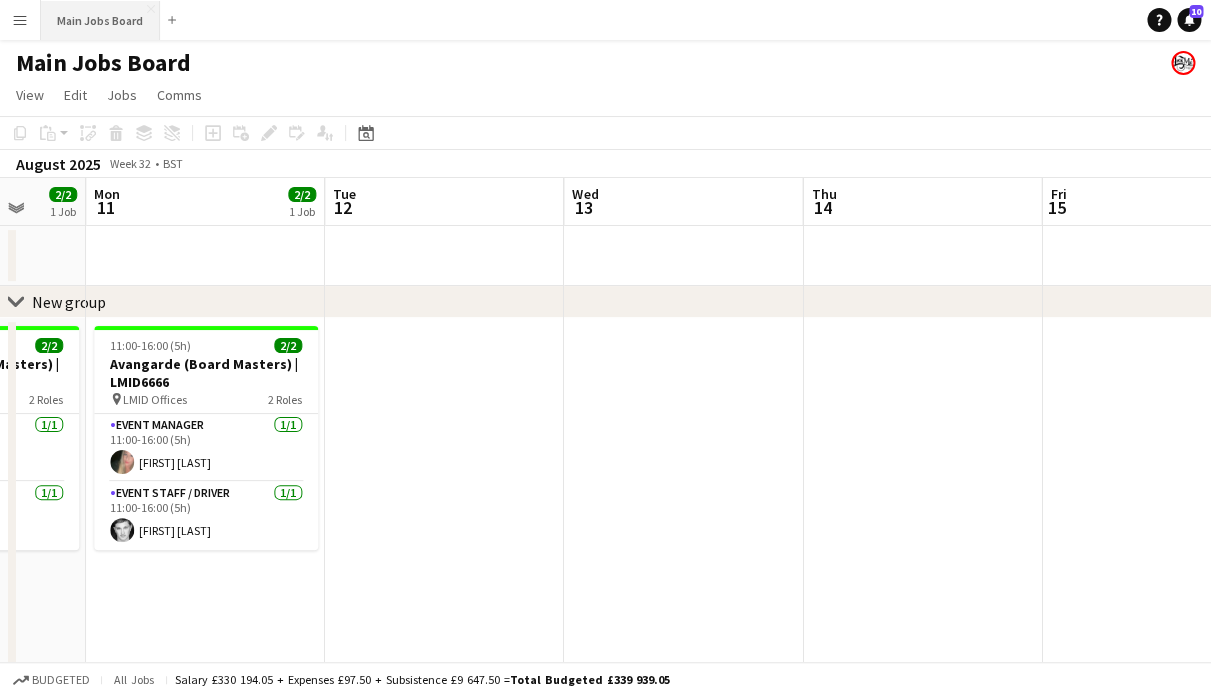 click on "Main Jobs Board
Close" at bounding box center [100, 20] 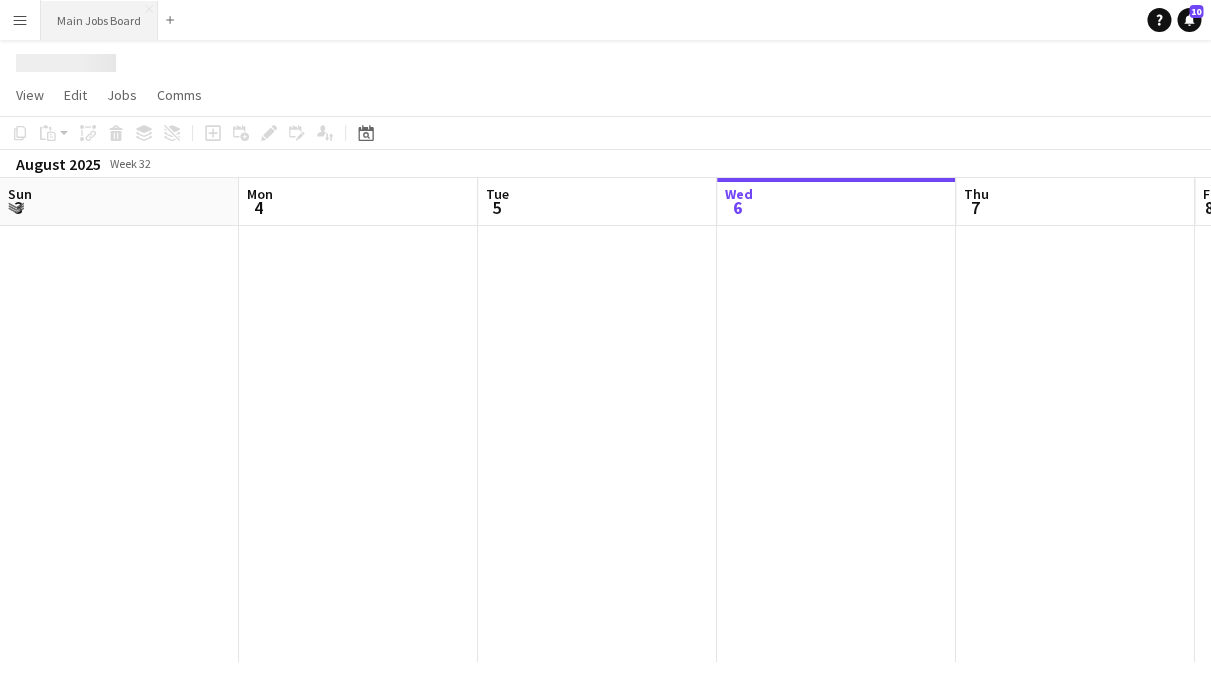 scroll, scrollTop: 0, scrollLeft: 478, axis: horizontal 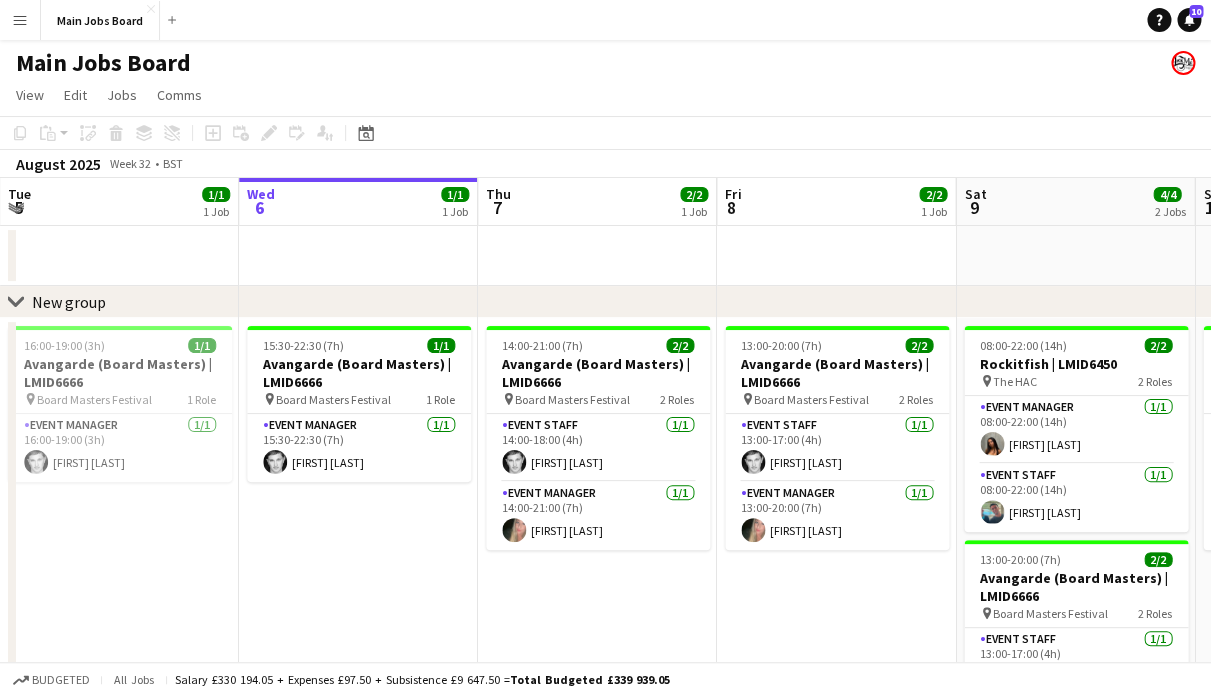 click on "Menu" at bounding box center [20, 20] 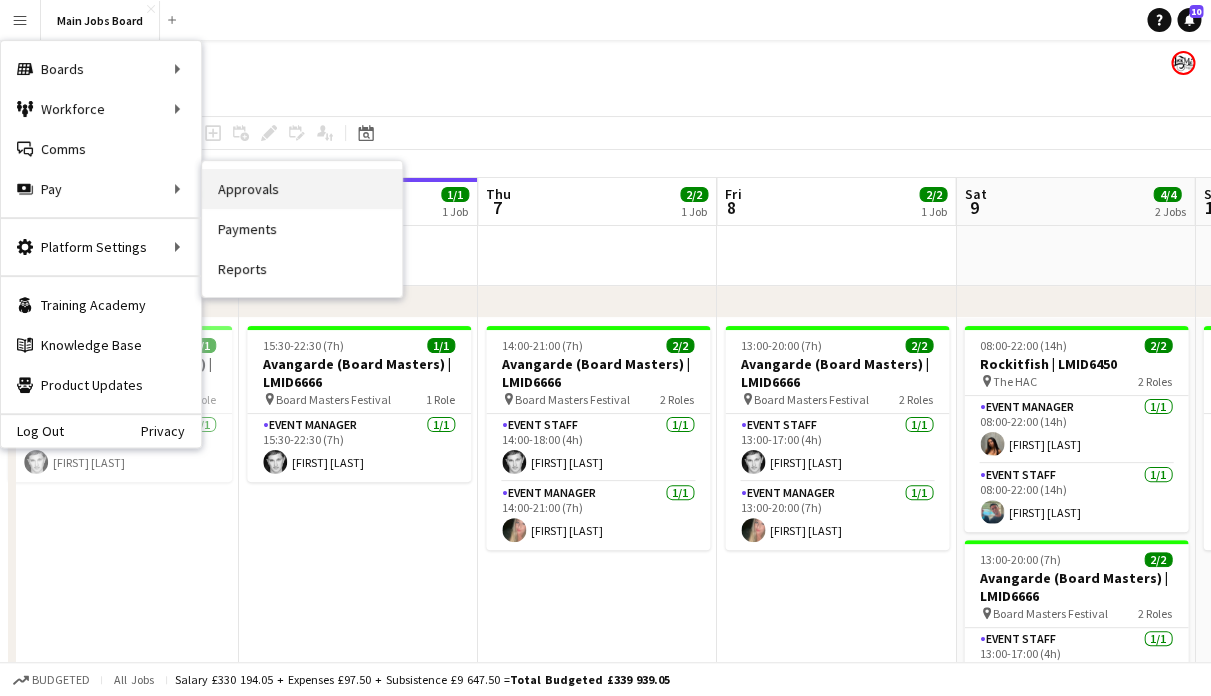 click on "Approvals" at bounding box center [302, 189] 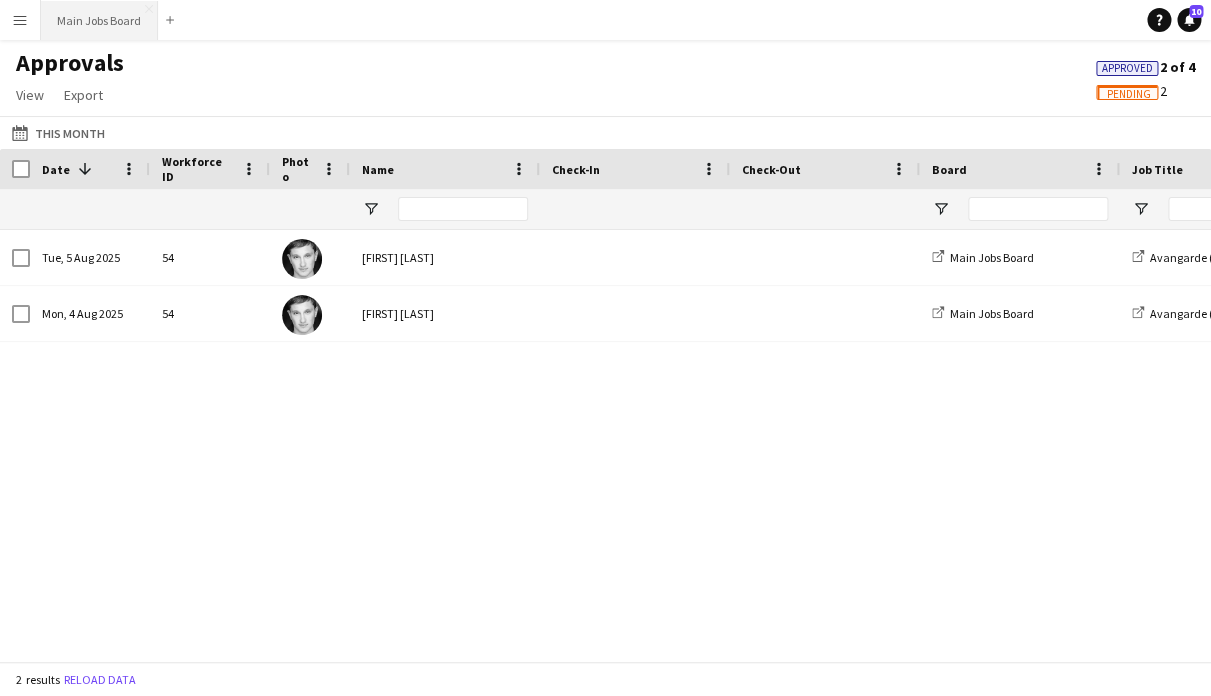 click on "Main Jobs Board
Close" at bounding box center (99, 20) 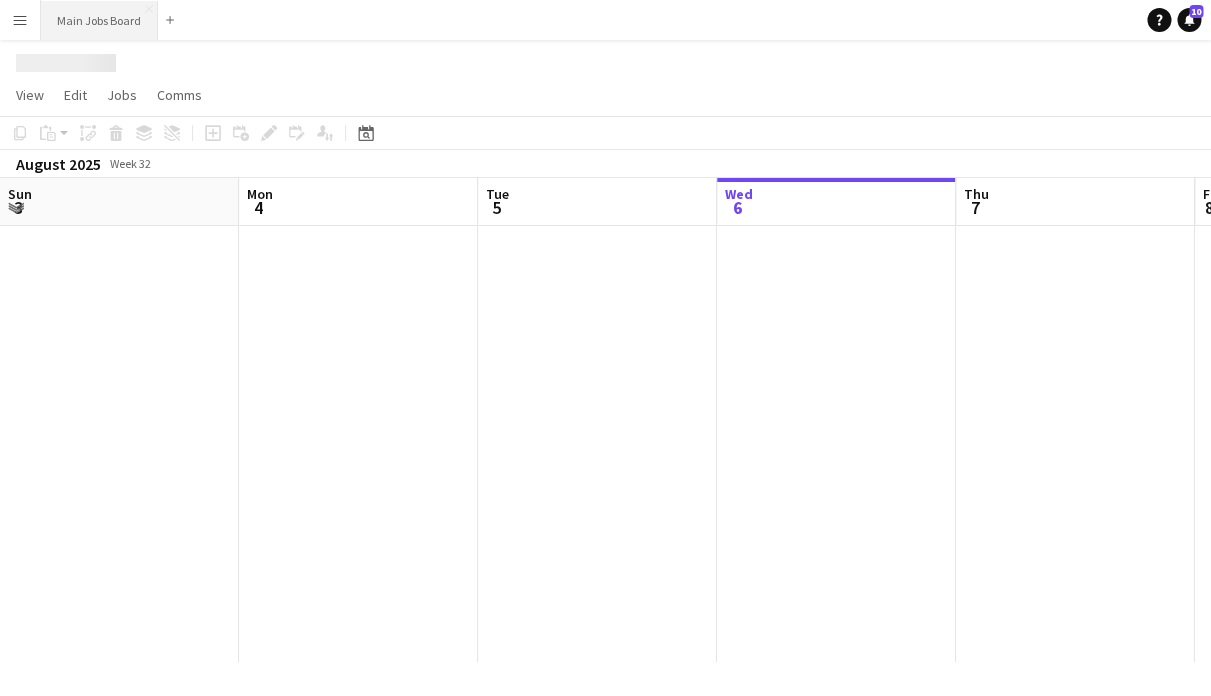 scroll, scrollTop: 0, scrollLeft: 478, axis: horizontal 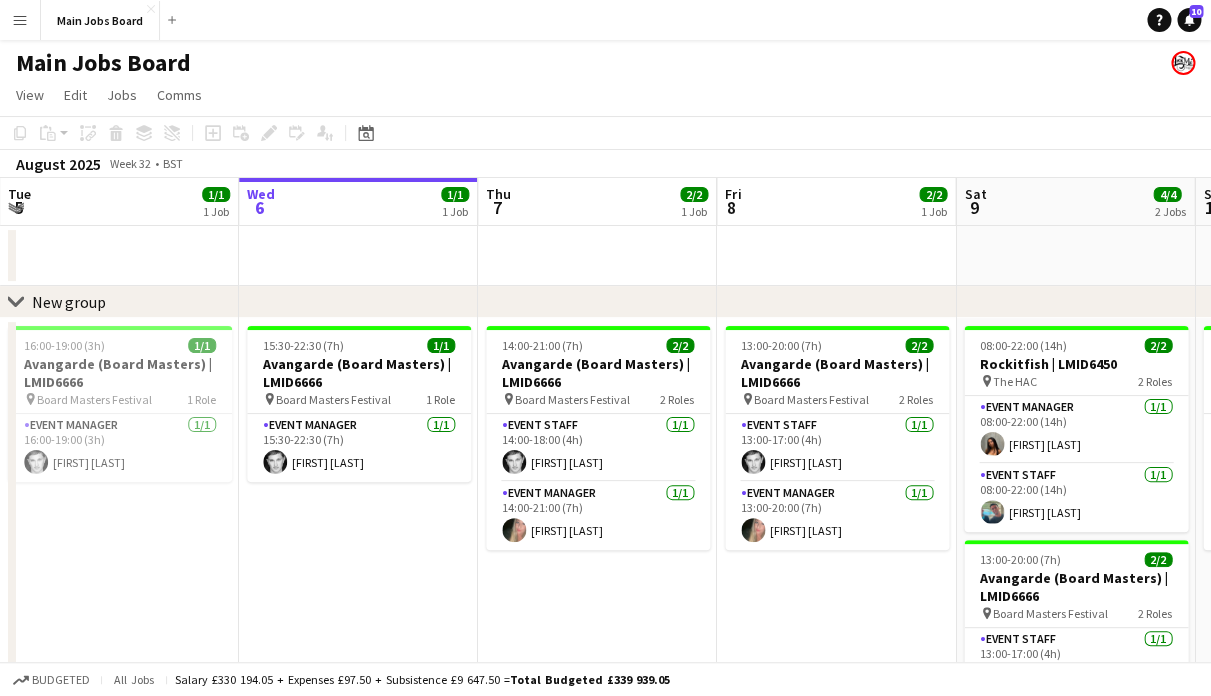 click on "Menu" at bounding box center (20, 20) 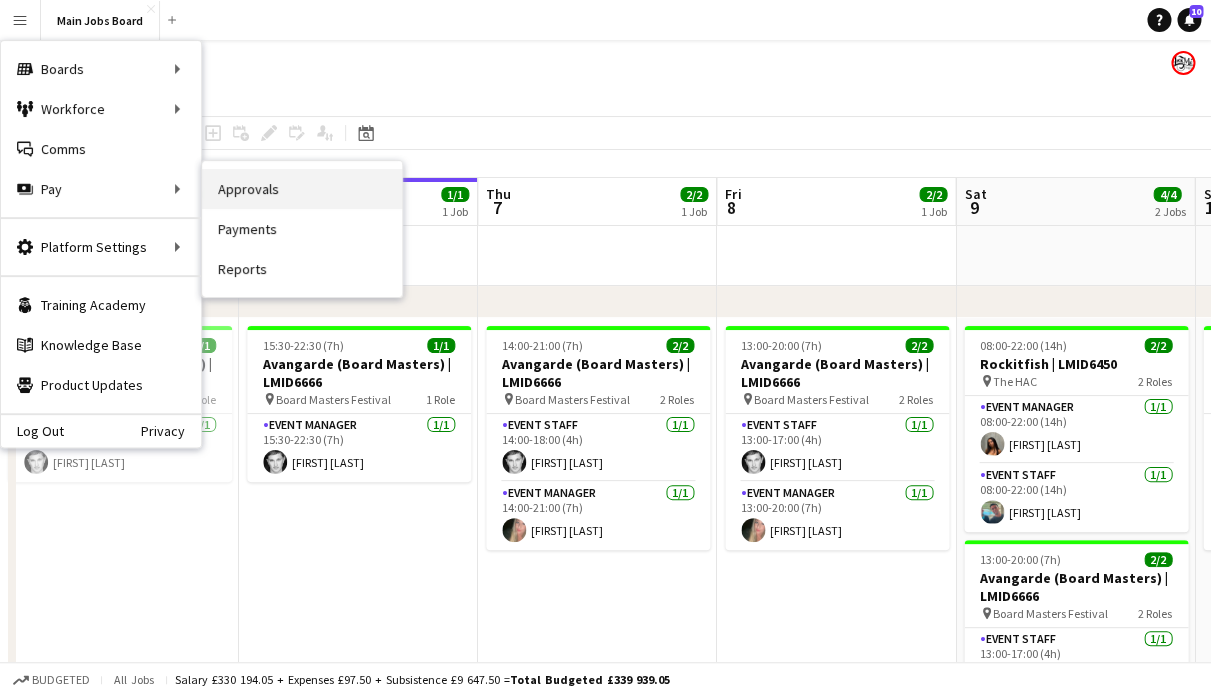 click on "Approvals" at bounding box center [302, 189] 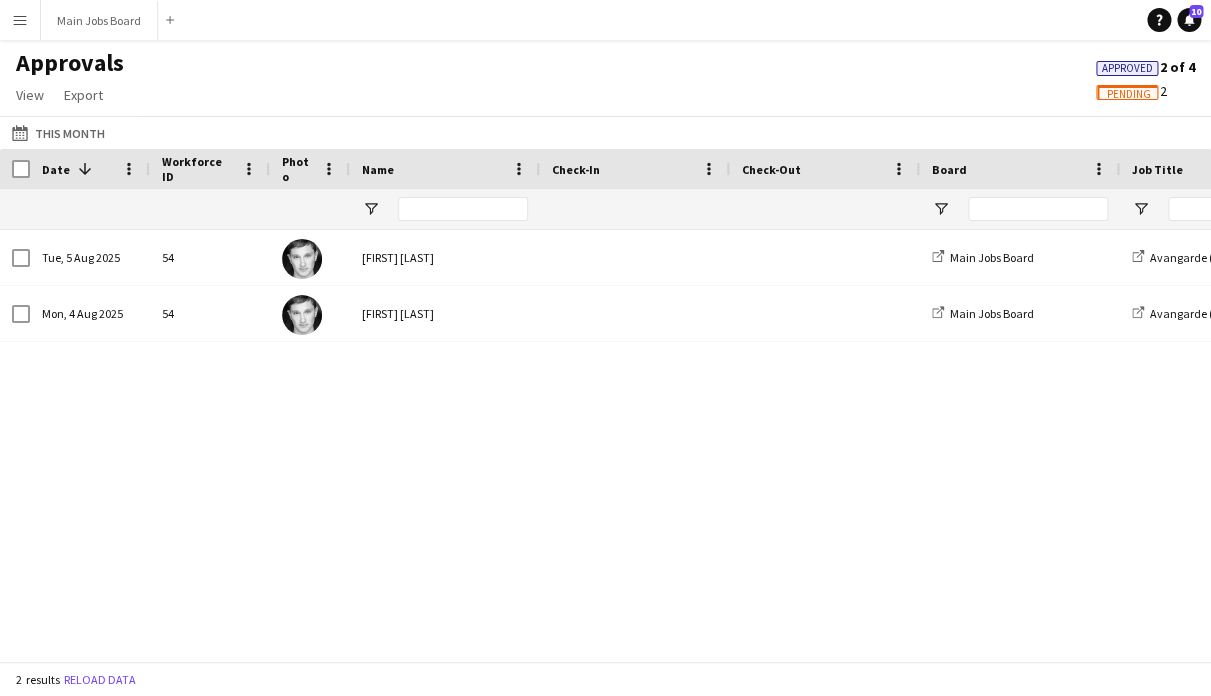 click on "Menu" at bounding box center (20, 20) 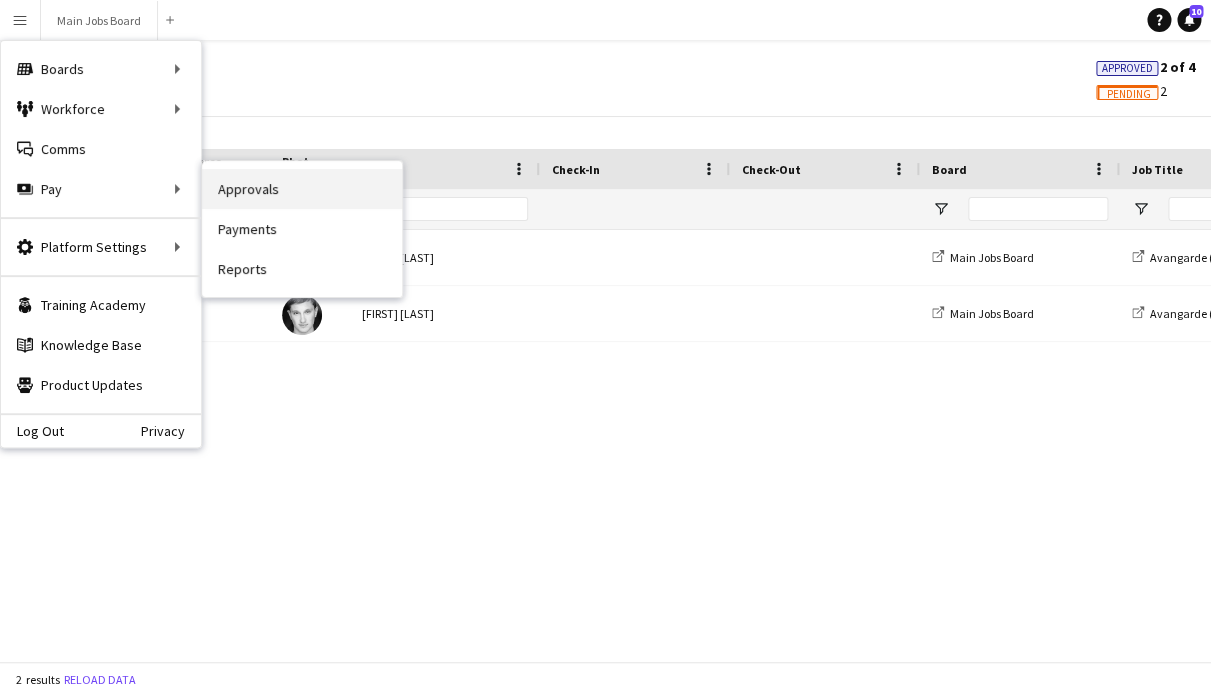 click on "Approvals" at bounding box center [302, 189] 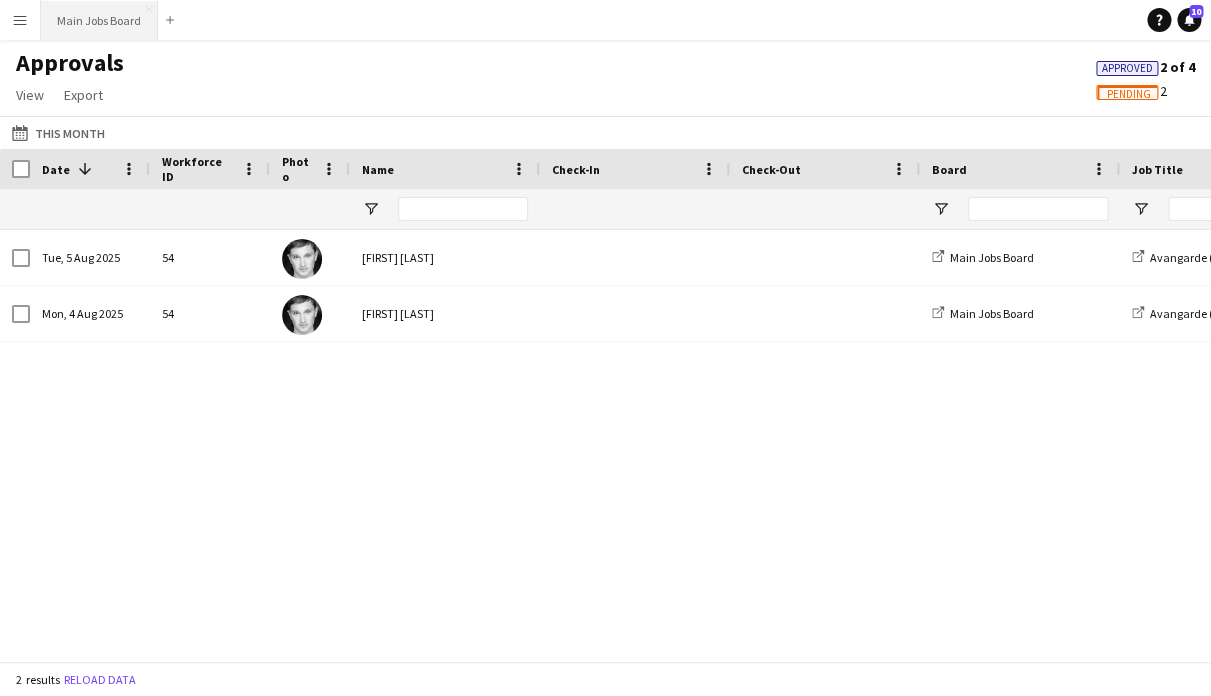 click on "Main Jobs Board
Close" at bounding box center (99, 20) 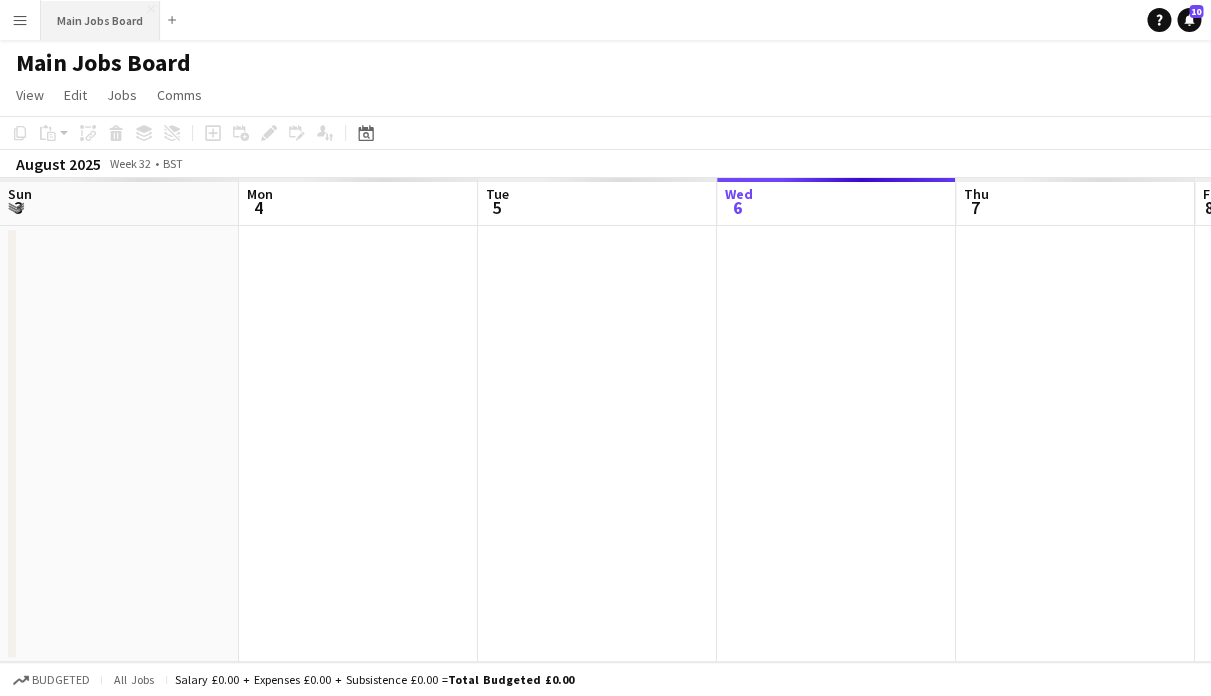 scroll, scrollTop: 0, scrollLeft: 478, axis: horizontal 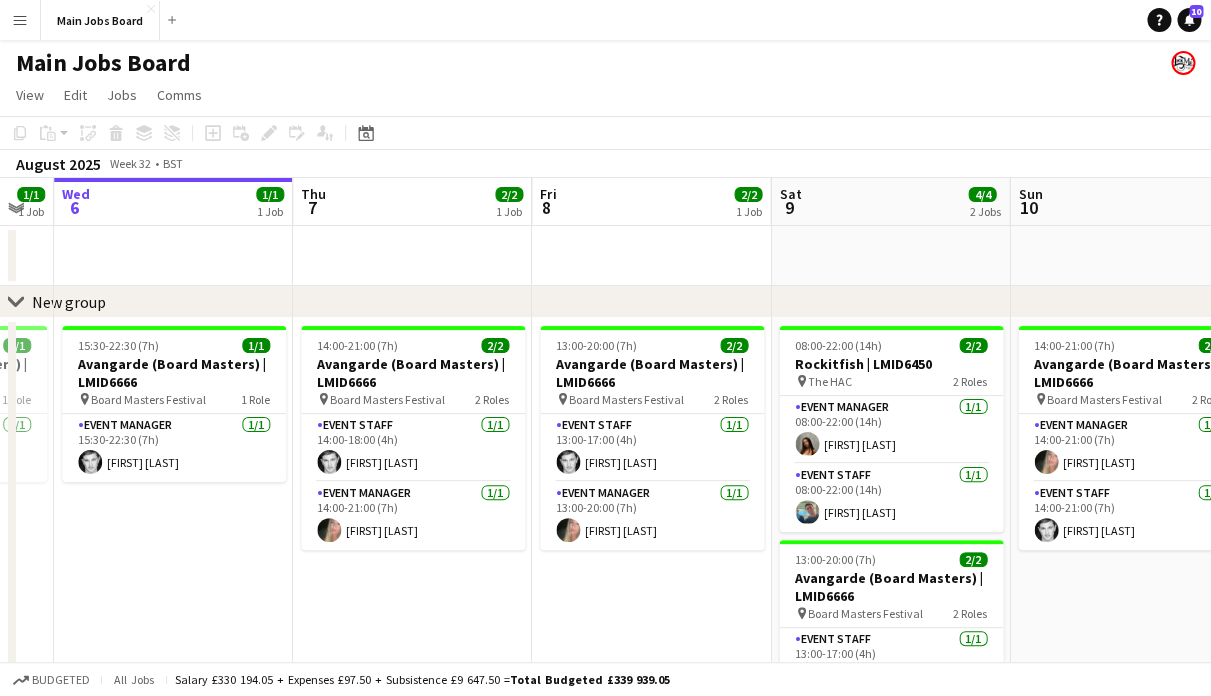 drag, startPoint x: 420, startPoint y: 546, endPoint x: 235, endPoint y: 546, distance: 185 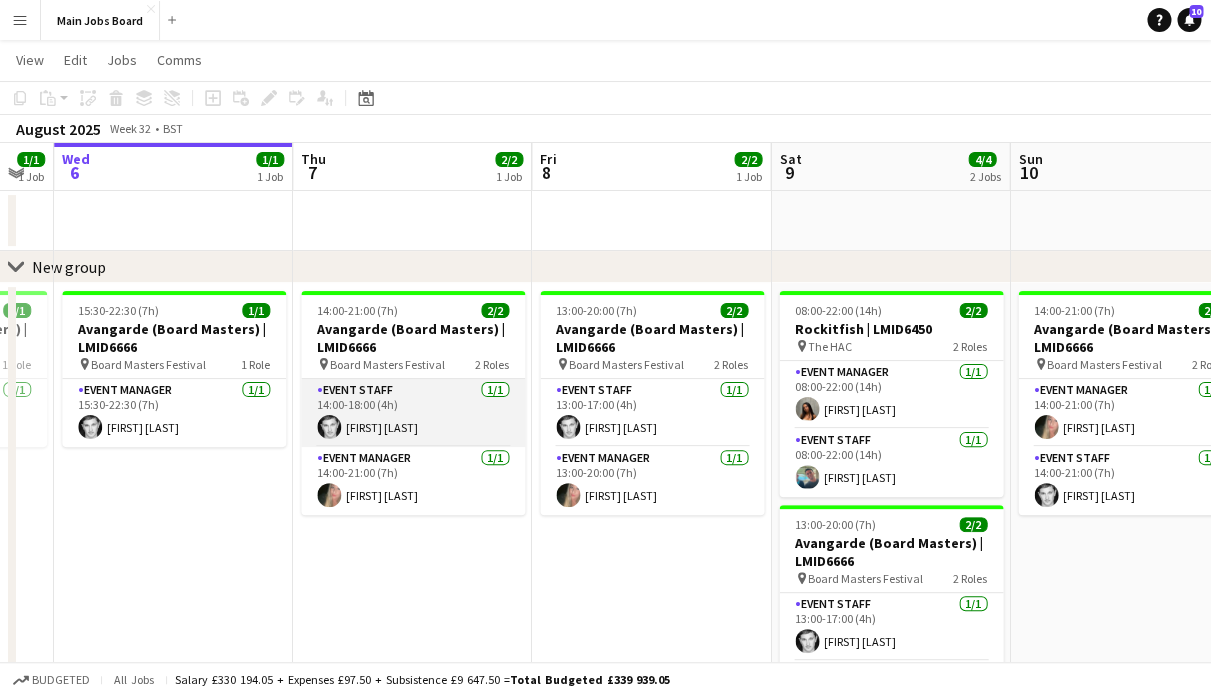 scroll, scrollTop: 75, scrollLeft: 0, axis: vertical 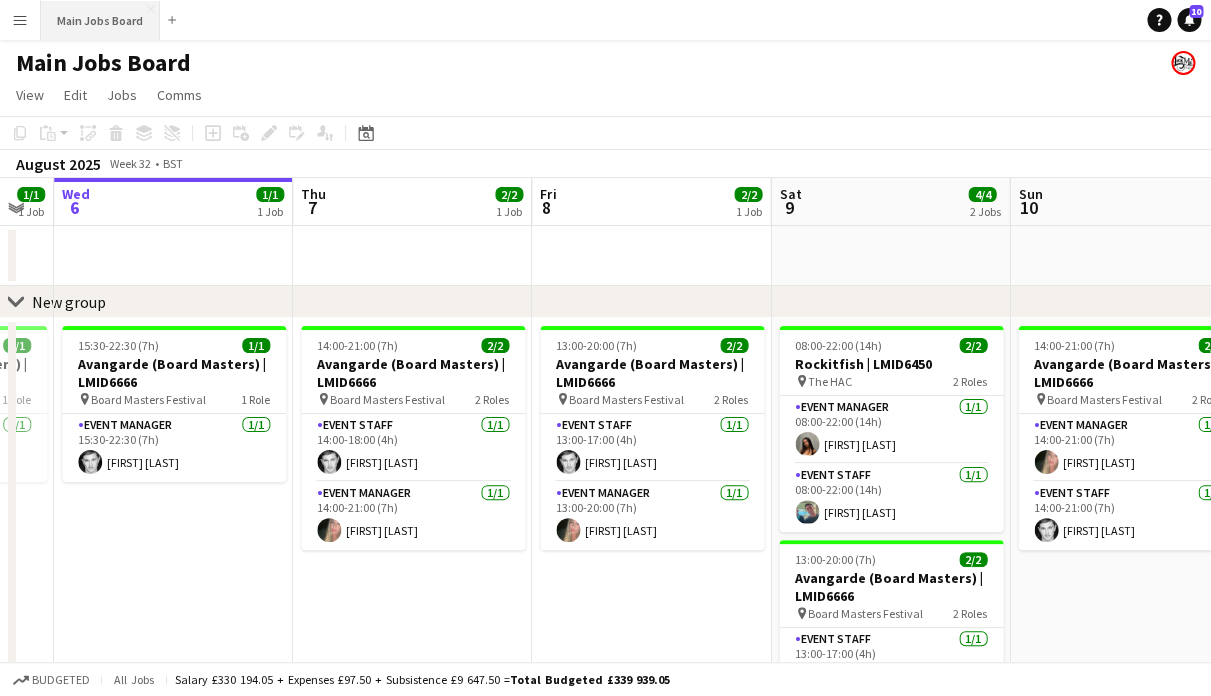 click on "Main Jobs Board
Close" at bounding box center (100, 20) 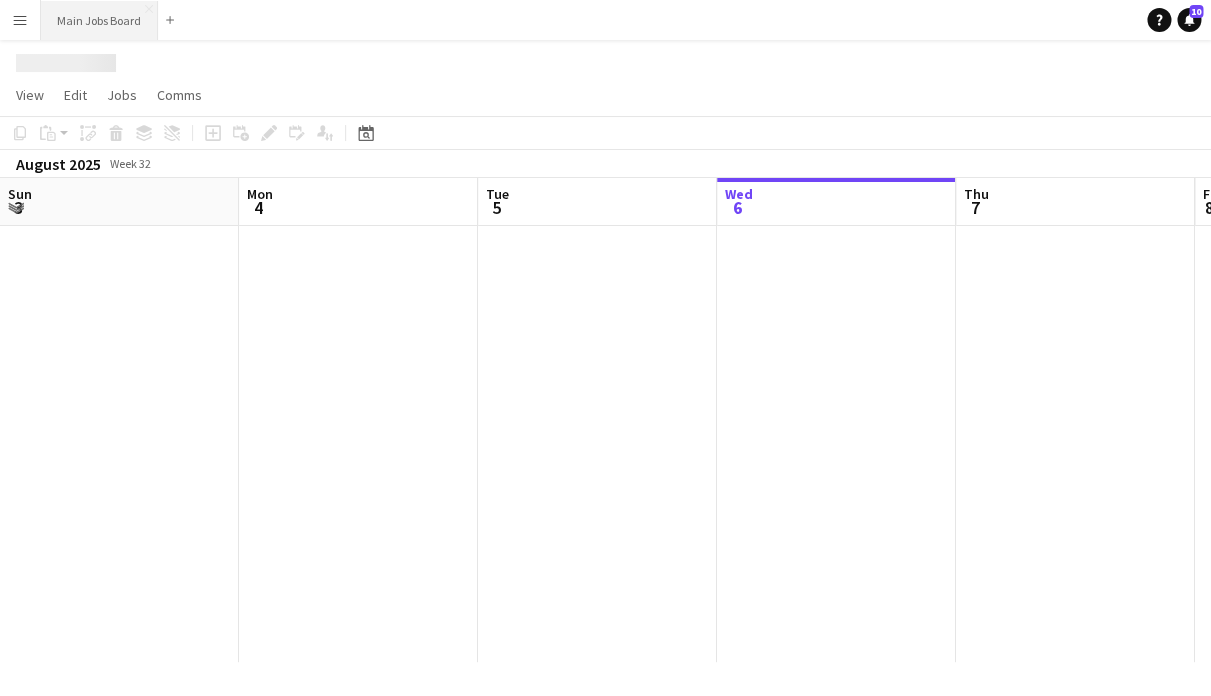 scroll, scrollTop: 0, scrollLeft: 478, axis: horizontal 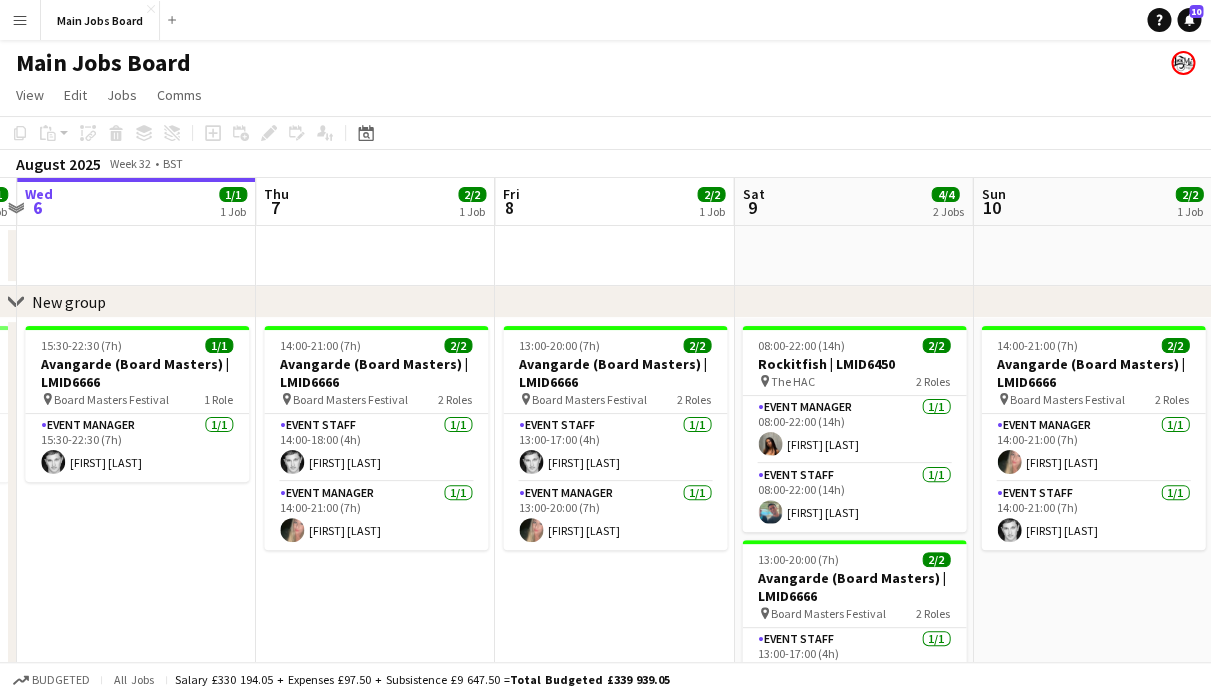drag, startPoint x: 599, startPoint y: 278, endPoint x: 372, endPoint y: 278, distance: 227 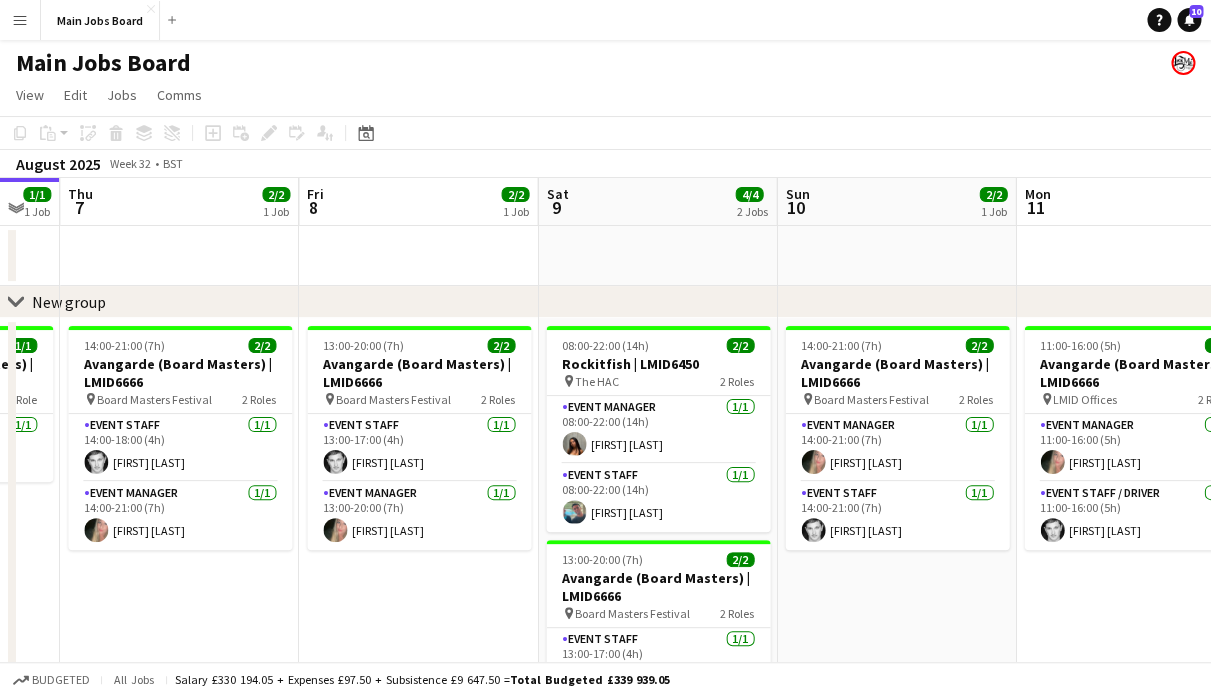 drag, startPoint x: 785, startPoint y: 455, endPoint x: 204, endPoint y: 455, distance: 581 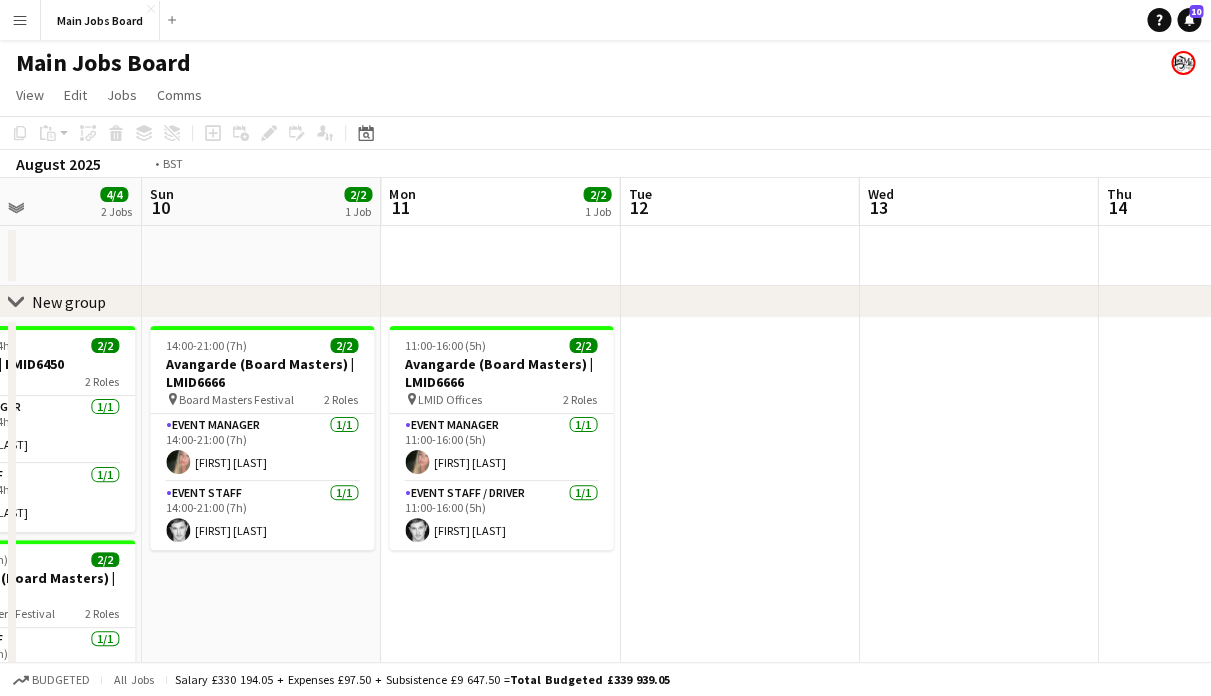 drag, startPoint x: 853, startPoint y: 440, endPoint x: 103, endPoint y: 468, distance: 750.52246 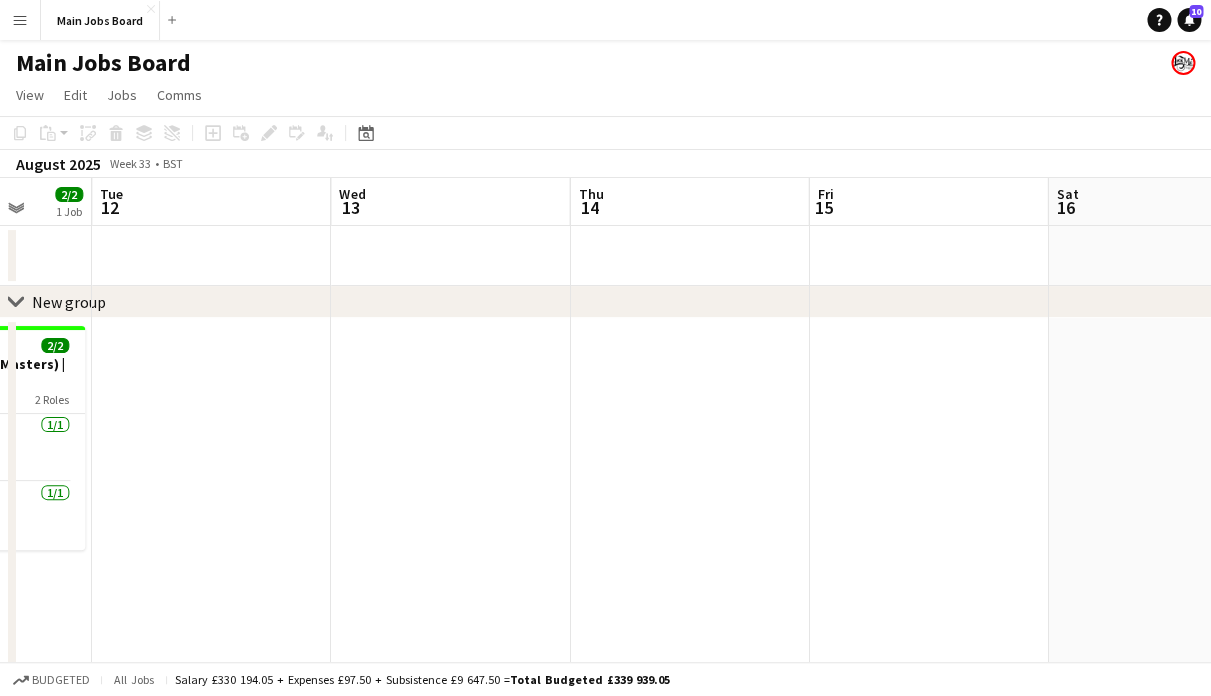 drag, startPoint x: 636, startPoint y: 454, endPoint x: -117, endPoint y: 458, distance: 753.0106 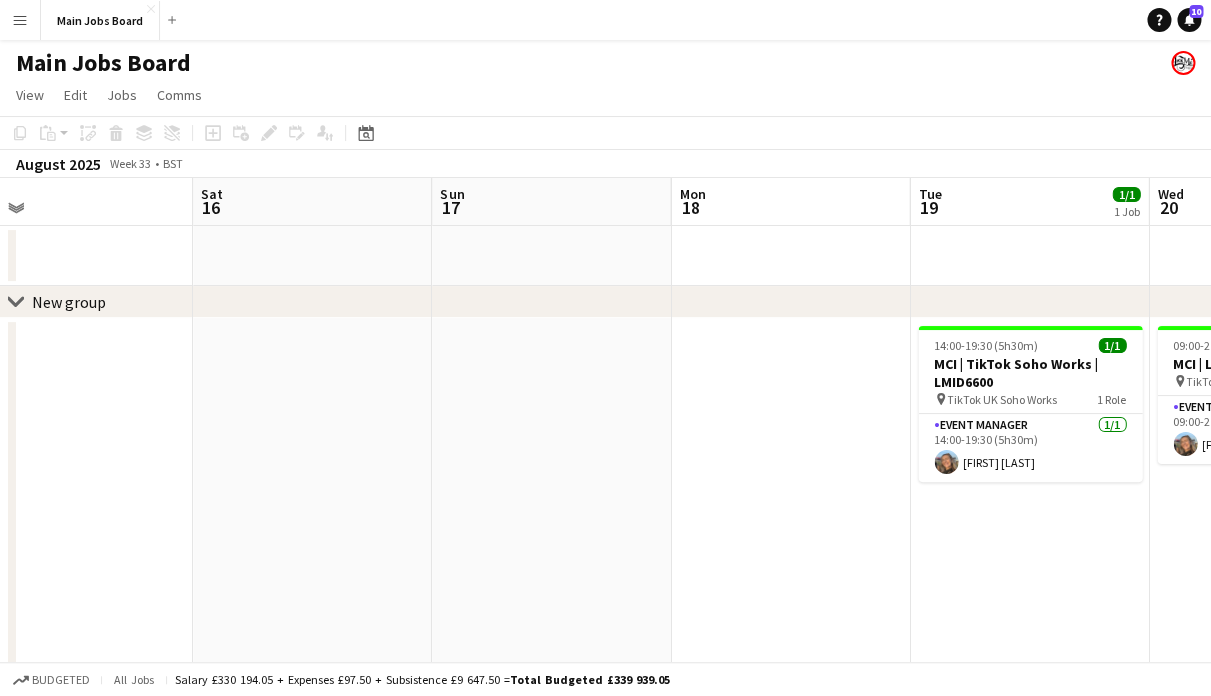 drag, startPoint x: 648, startPoint y: 444, endPoint x: -29, endPoint y: 444, distance: 677 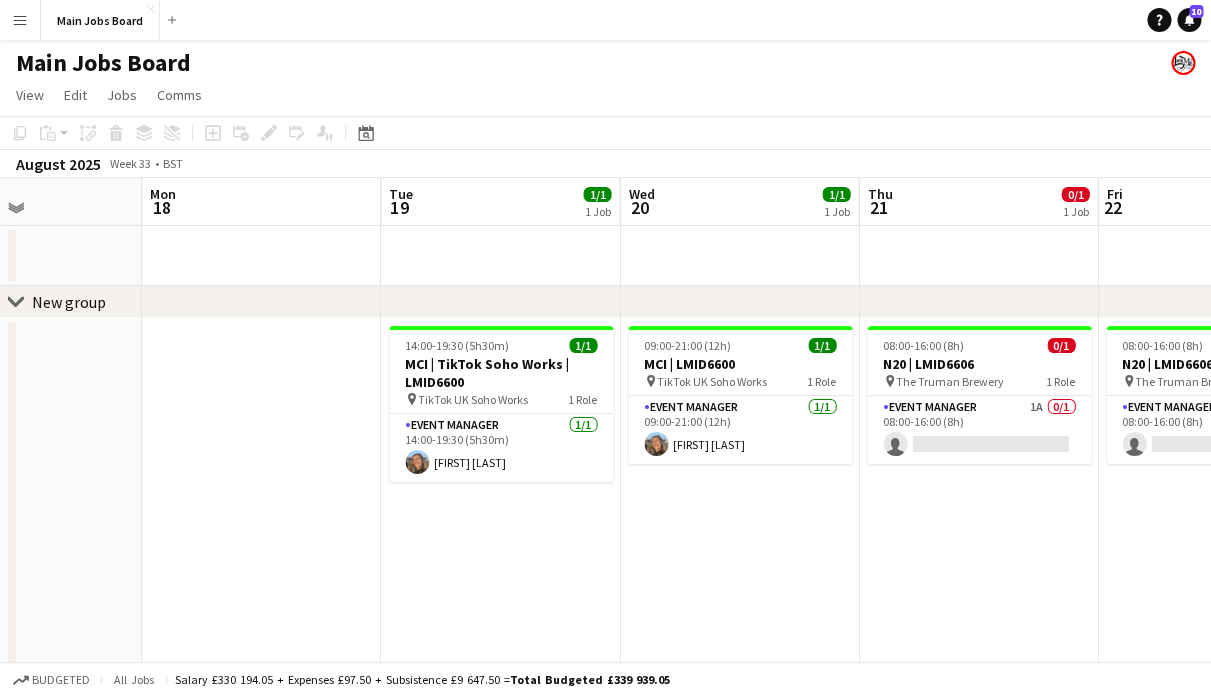 drag, startPoint x: 391, startPoint y: 461, endPoint x: -4, endPoint y: 461, distance: 395 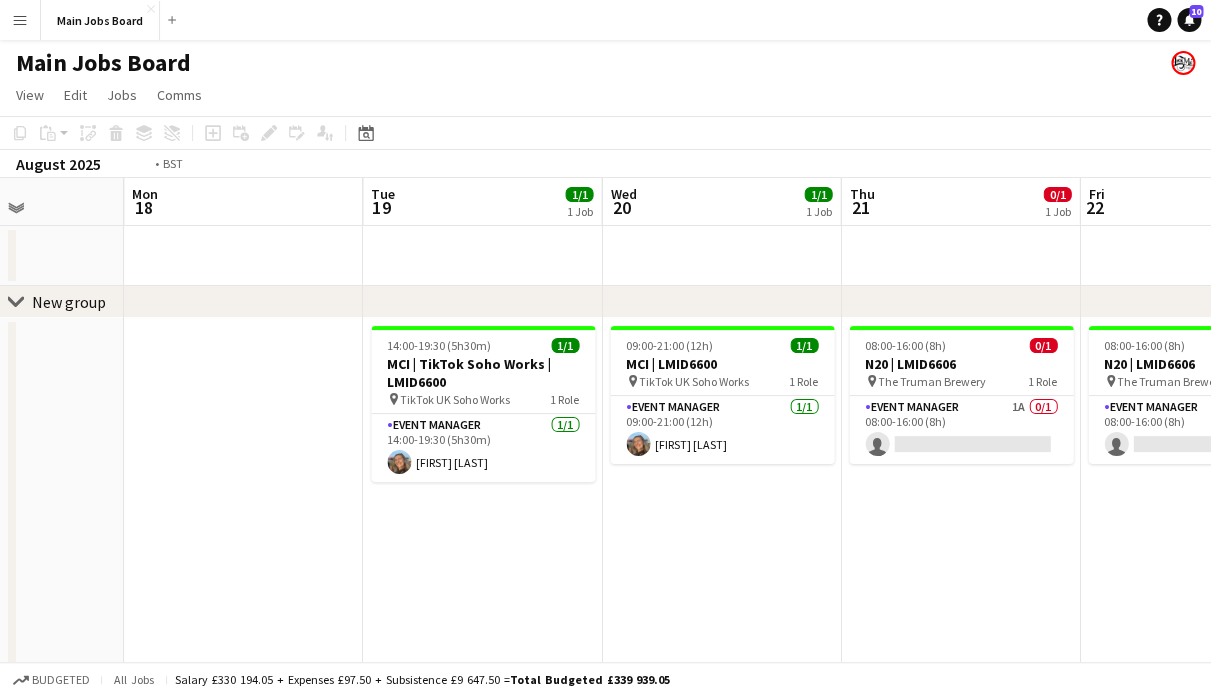 drag, startPoint x: 950, startPoint y: 453, endPoint x: 437, endPoint y: 454, distance: 513.001 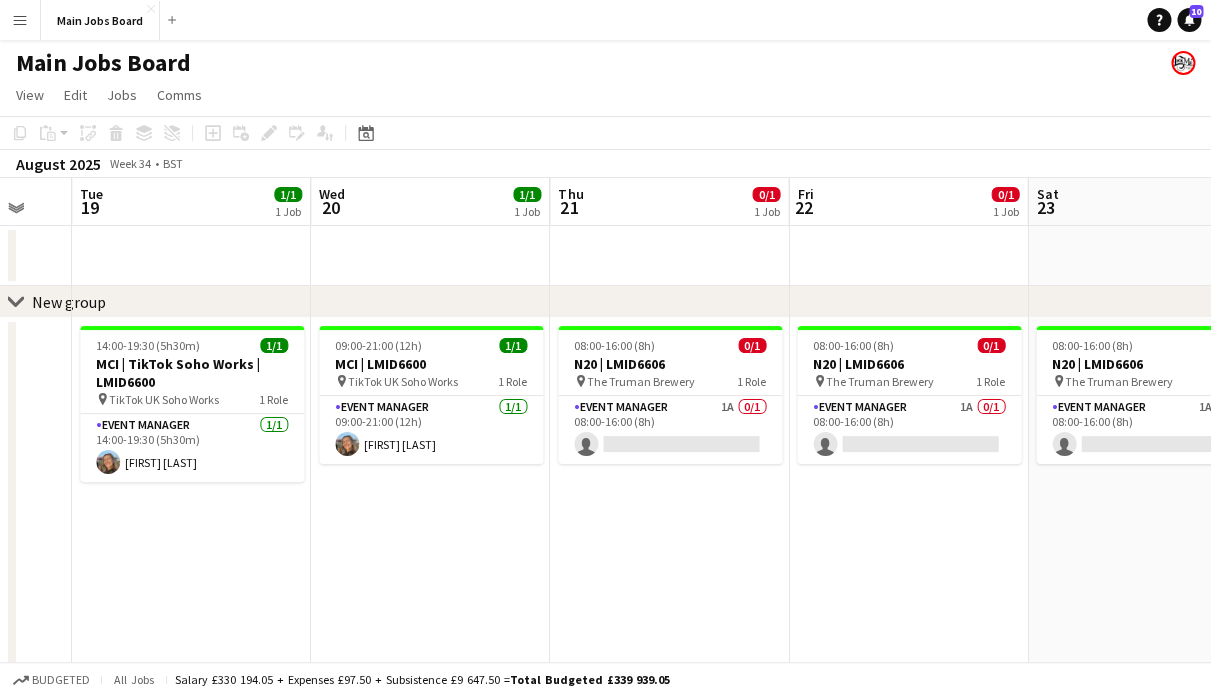 drag, startPoint x: 912, startPoint y: 493, endPoint x: 60, endPoint y: 495, distance: 852.0023 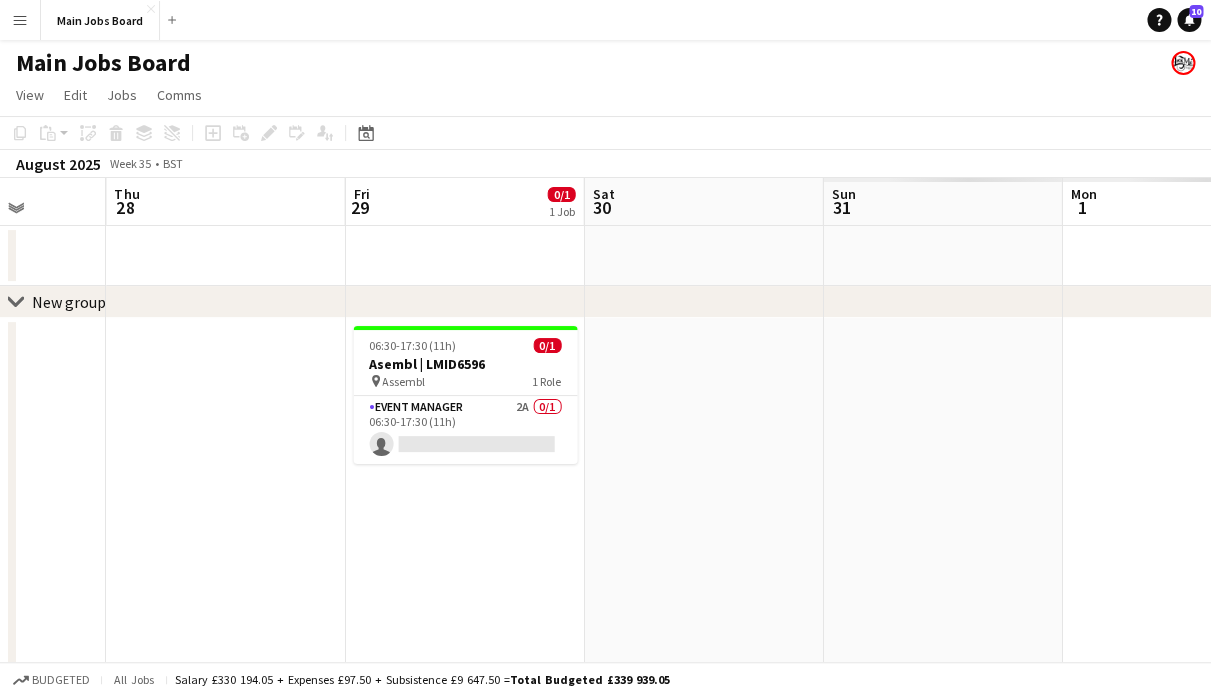 drag, startPoint x: 829, startPoint y: 453, endPoint x: 101, endPoint y: 462, distance: 728.0556 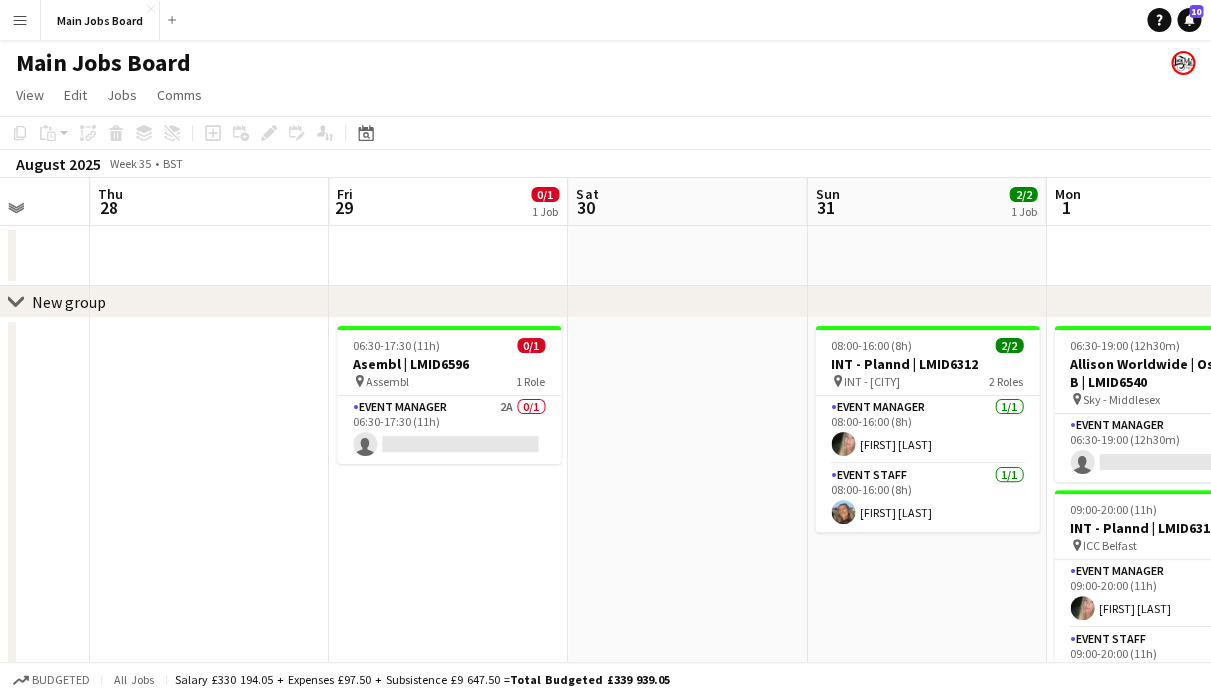 drag, startPoint x: 896, startPoint y: 499, endPoint x: 521, endPoint y: 496, distance: 375.012 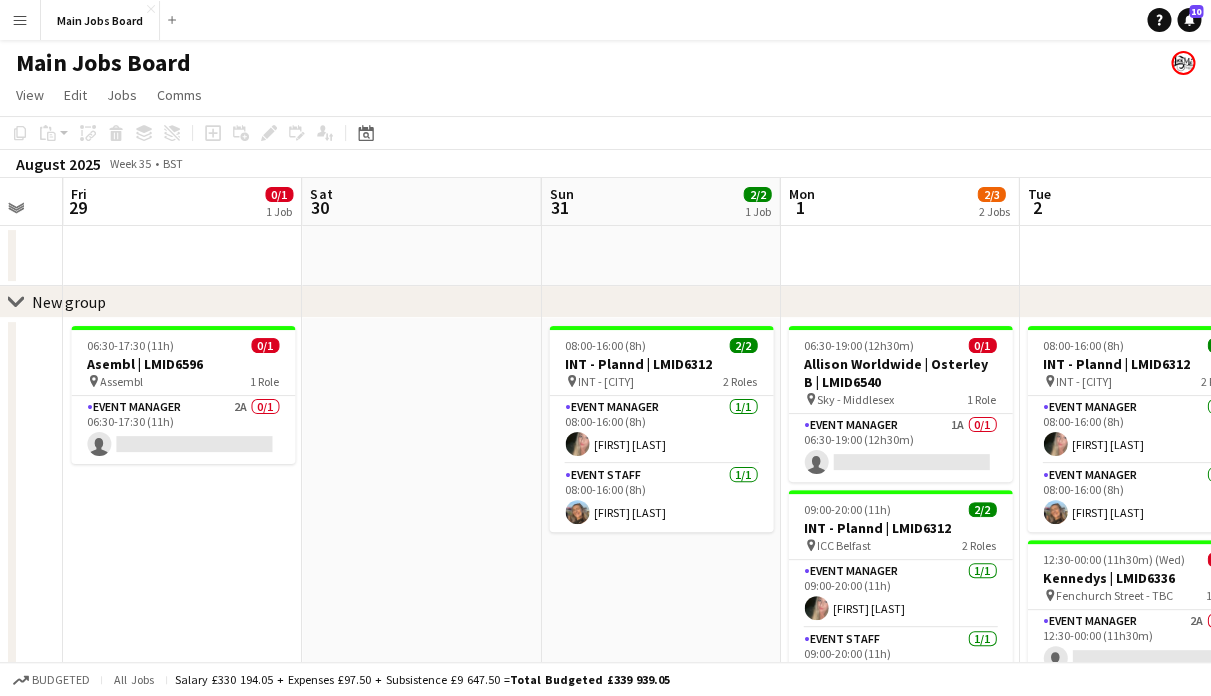 scroll, scrollTop: 0, scrollLeft: 1005, axis: horizontal 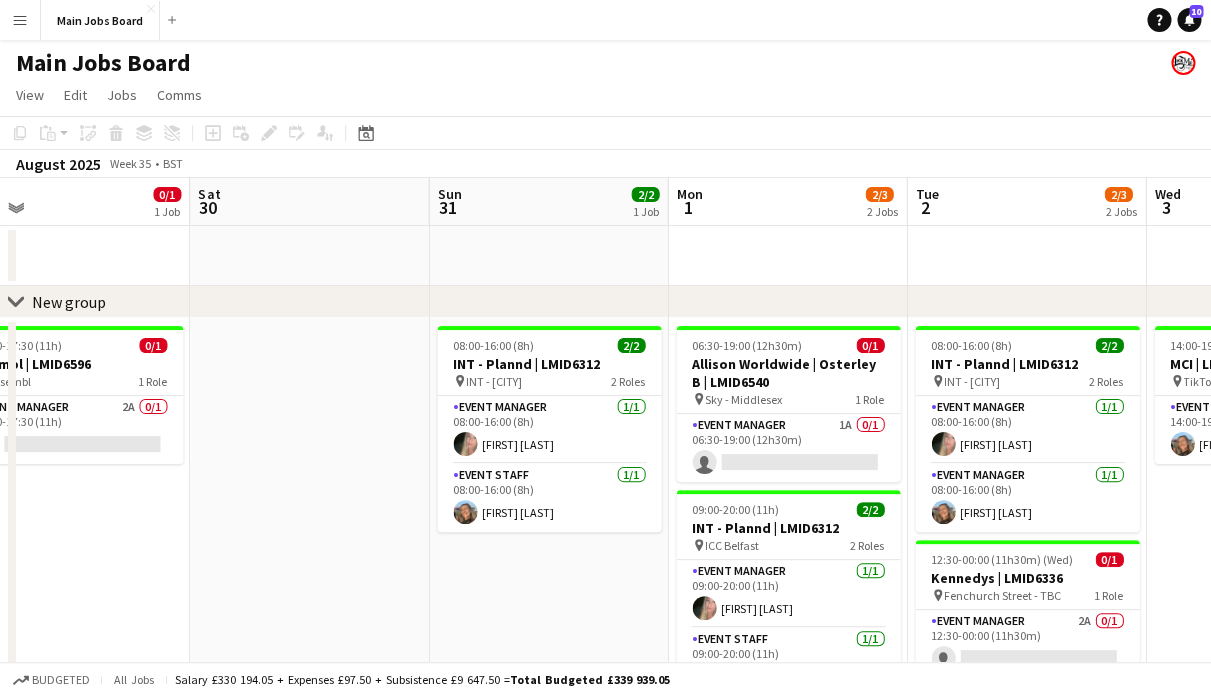 drag, startPoint x: 732, startPoint y: 550, endPoint x: 361, endPoint y: 549, distance: 371.00134 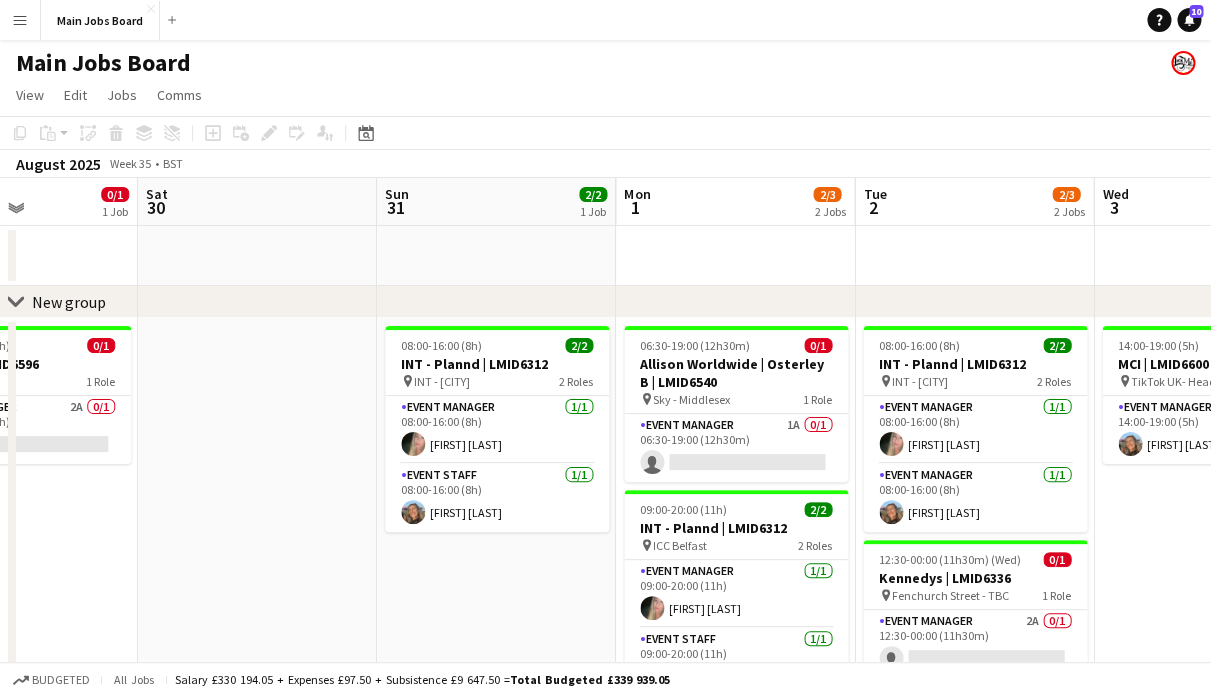 scroll, scrollTop: 0, scrollLeft: 743, axis: horizontal 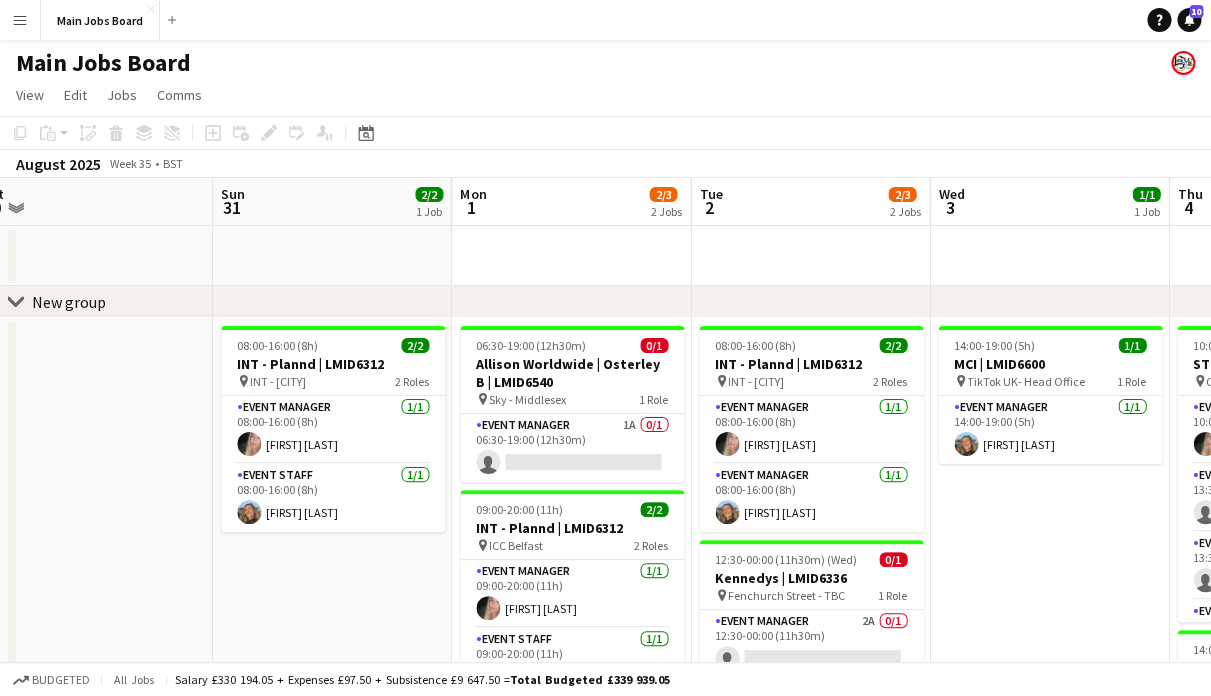 drag, startPoint x: 625, startPoint y: 591, endPoint x: 409, endPoint y: 595, distance: 216.03703 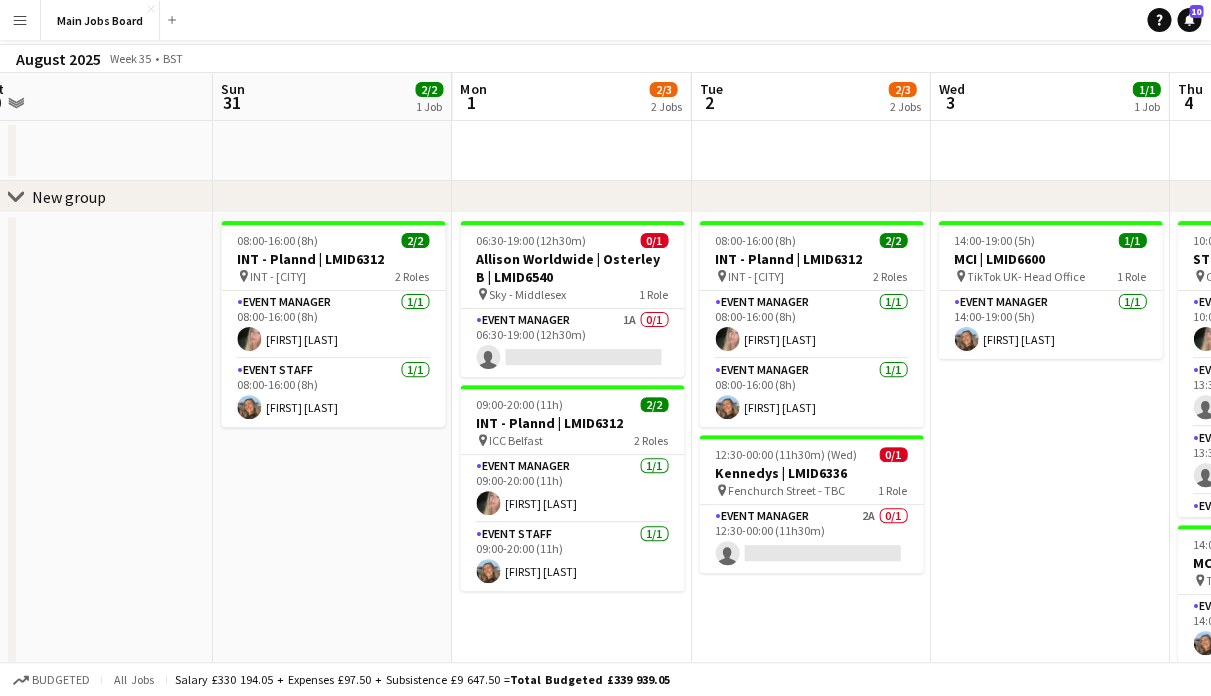 scroll, scrollTop: 0, scrollLeft: 743, axis: horizontal 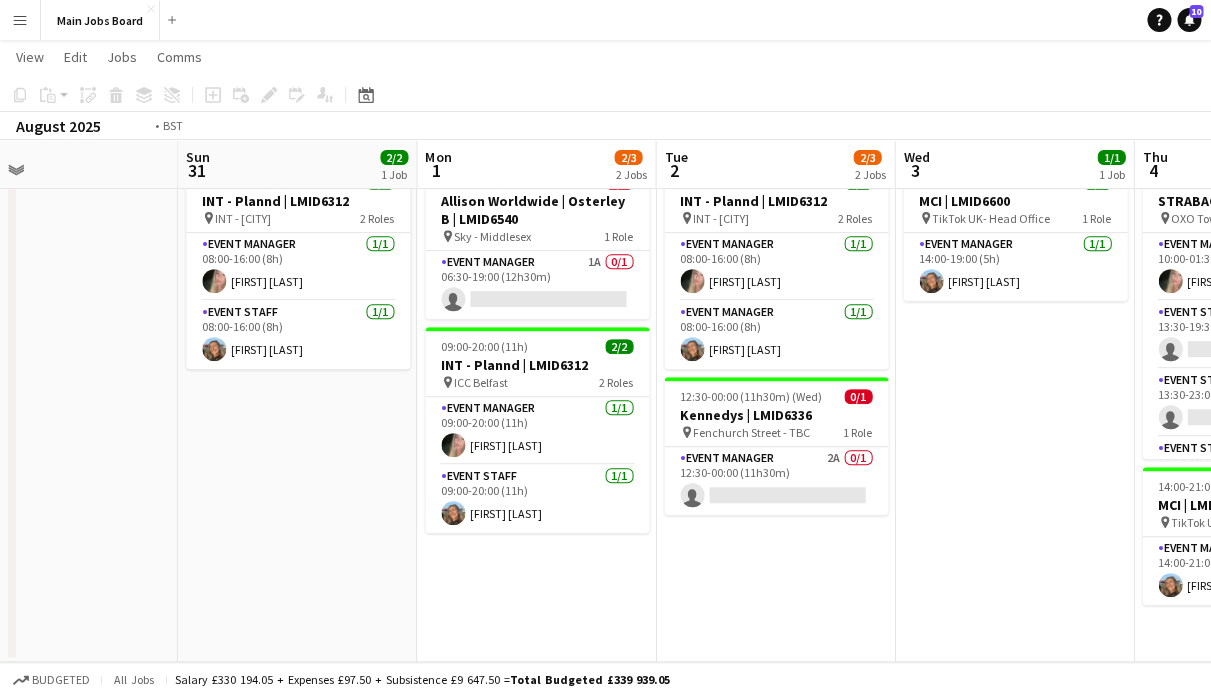 drag, startPoint x: 840, startPoint y: 543, endPoint x: 188, endPoint y: 571, distance: 652.60095 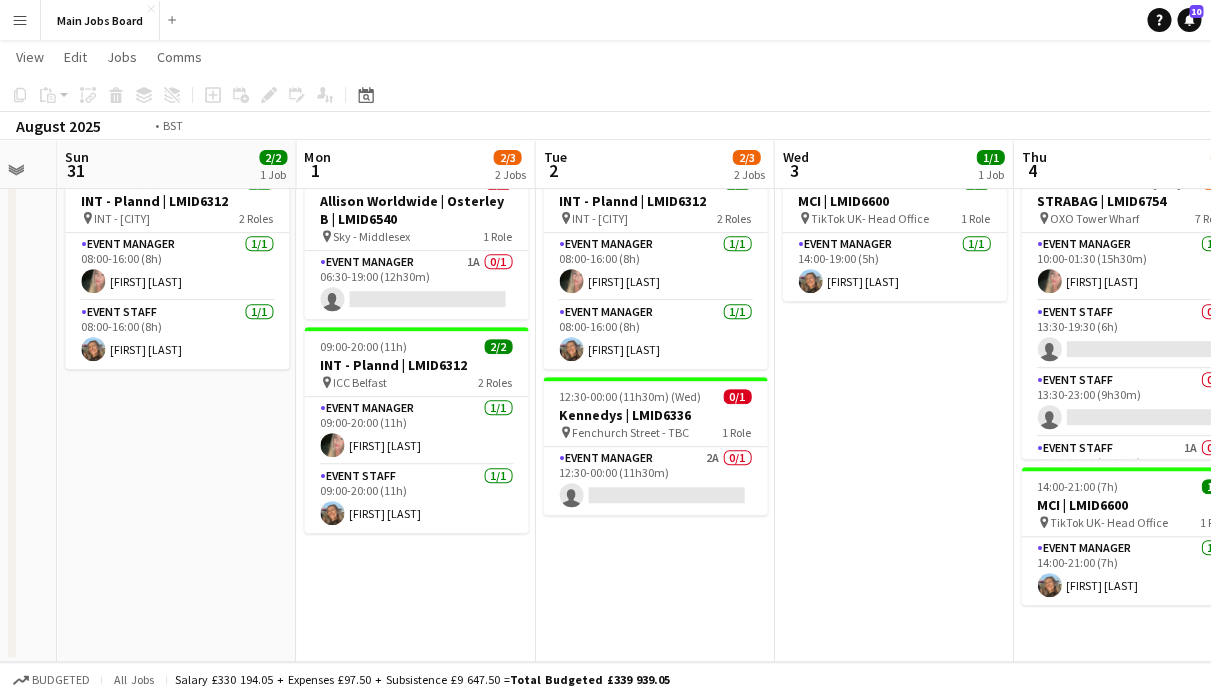 click on "Wed   27   Thu   28   Fri   29   0/1   1 Job   Sat   30   Sun   31   2/2   1 Job   Mon   1   2/3   2 Jobs   Tue   2   2/3   2 Jobs   Wed   3   1/1   1 Job   Thu   4   2/8   2 Jobs   Fri   5   1/1   1 Job   Sat   6      06:30-17:30 (11h)    0/1   Asembl | LMID6596
pin
Assembl   1 Role   Event Manager   2A   0/1   06:30-17:30 (11h)
single-neutral-actions
08:00-16:00 (8h)    2/2   INT - Plannd | LMID6312
pin
INT - Belfast   2 Roles   Event Manager   1/1   08:00-16:00 (8h)
[FIRST] [LAST]  Event Staff   1/1   08:00-16:00 (8h)
[FIRST] [LAST]     06:30-19:00 (12h30m)    0/1   Allison Worldwide | Osterley B | LMID6540
pin
Sky - Middlesex   1 Role   Event Manager   1A   0/1   06:30-19:00 (12h30m)
single-neutral-actions
09:00-20:00 (11h)    2/2   INT - Plannd | LMID6312
pin
ICC Belfast" at bounding box center (605, 289) 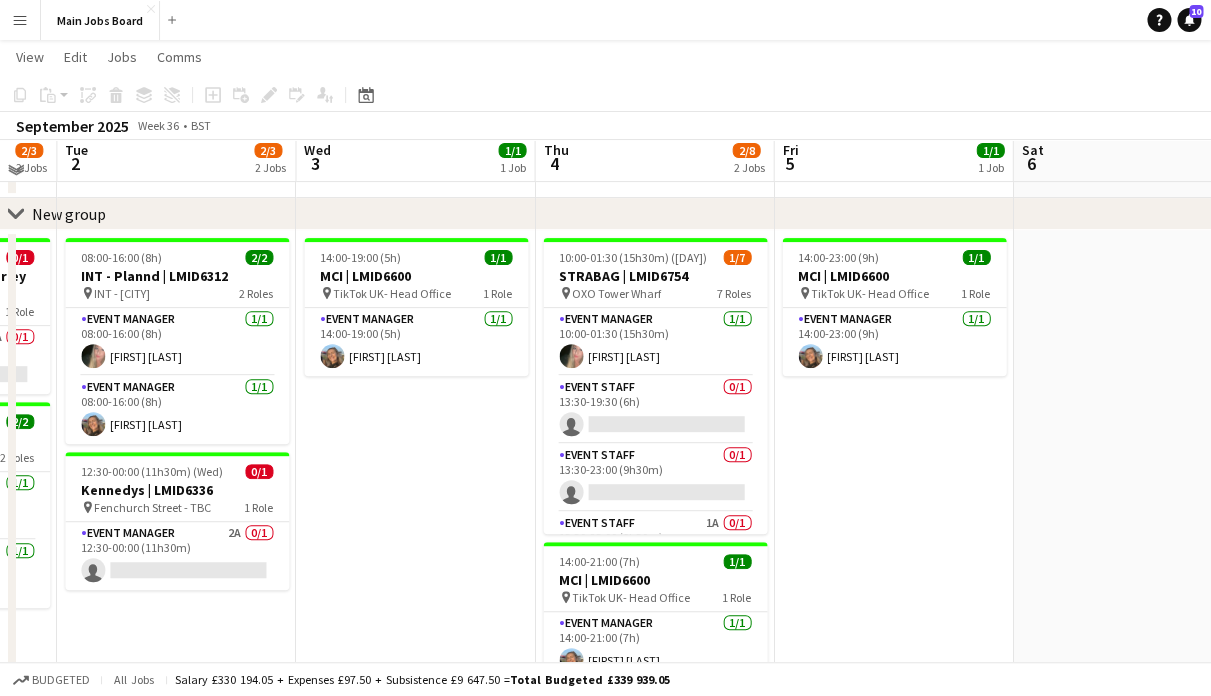 scroll, scrollTop: 77, scrollLeft: 0, axis: vertical 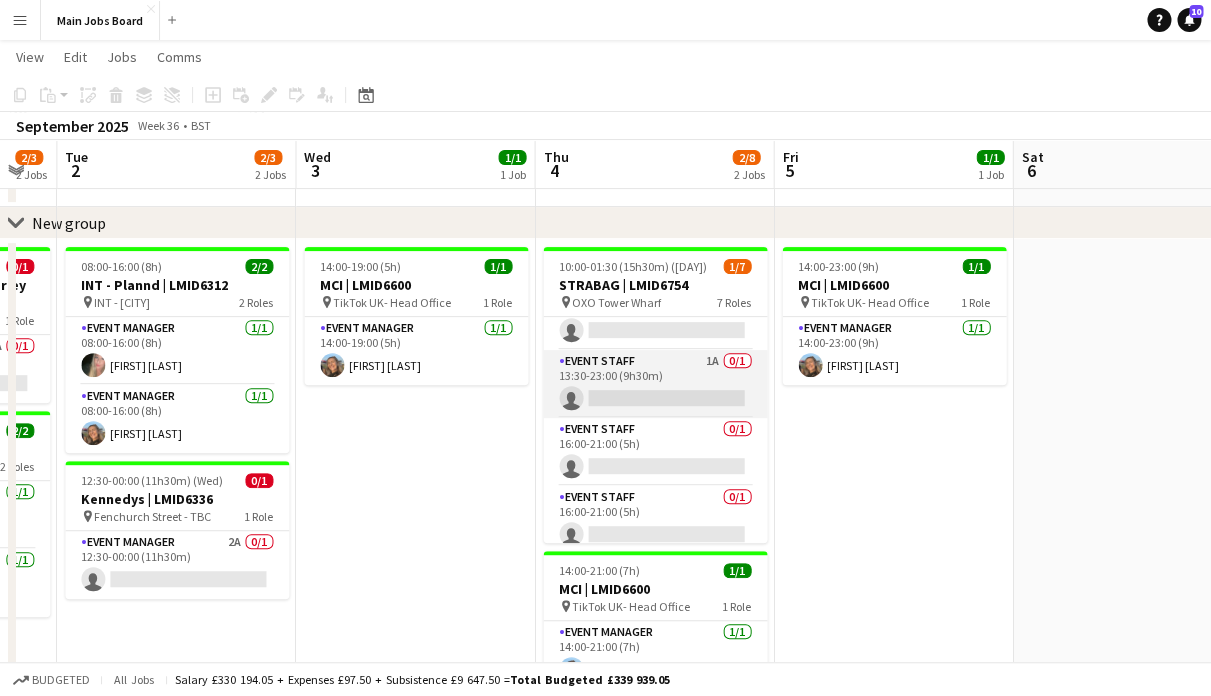 click on "Event Staff   1A   0/1   13:30-23:00 (9h30m)
single-neutral-actions" at bounding box center (655, 384) 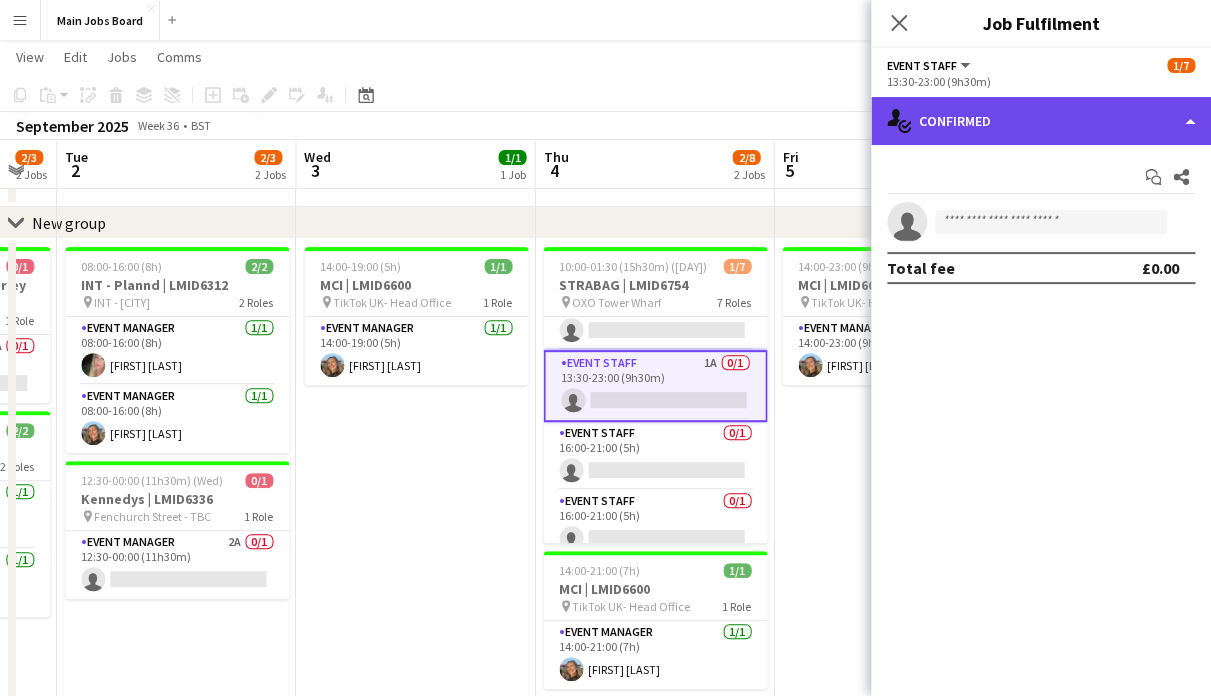 click on "single-neutral-actions-check-2
Confirmed" 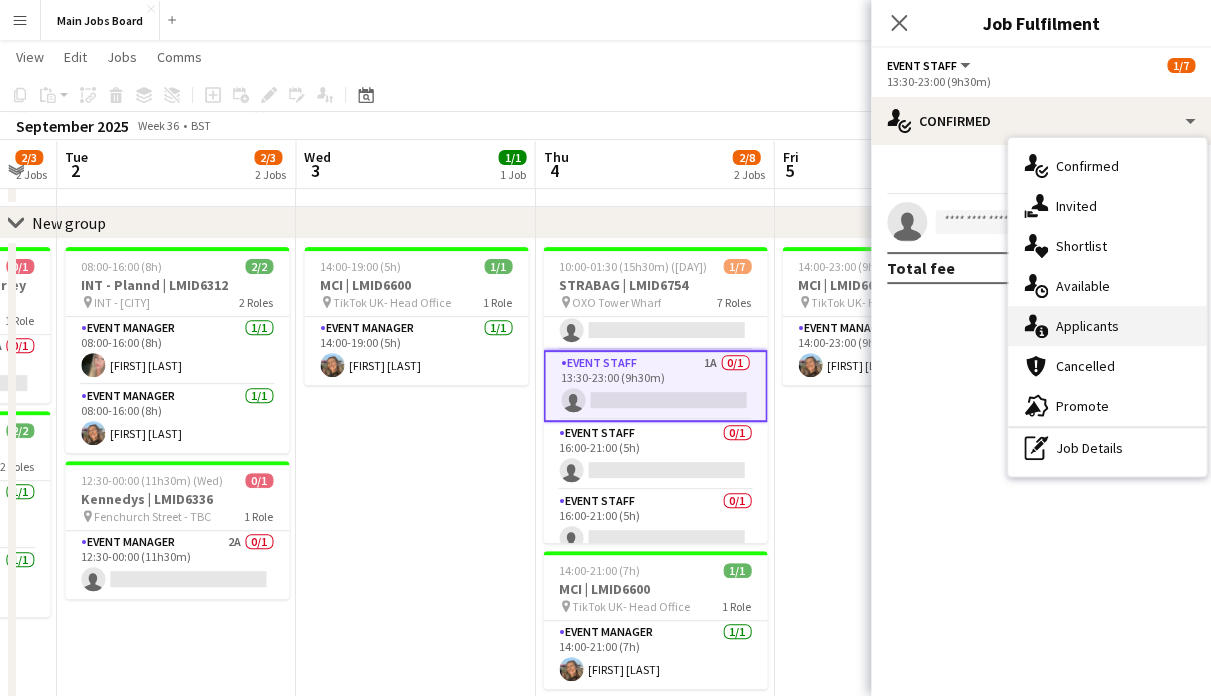 click on "single-neutral-actions-information
Applicants" at bounding box center [1107, 326] 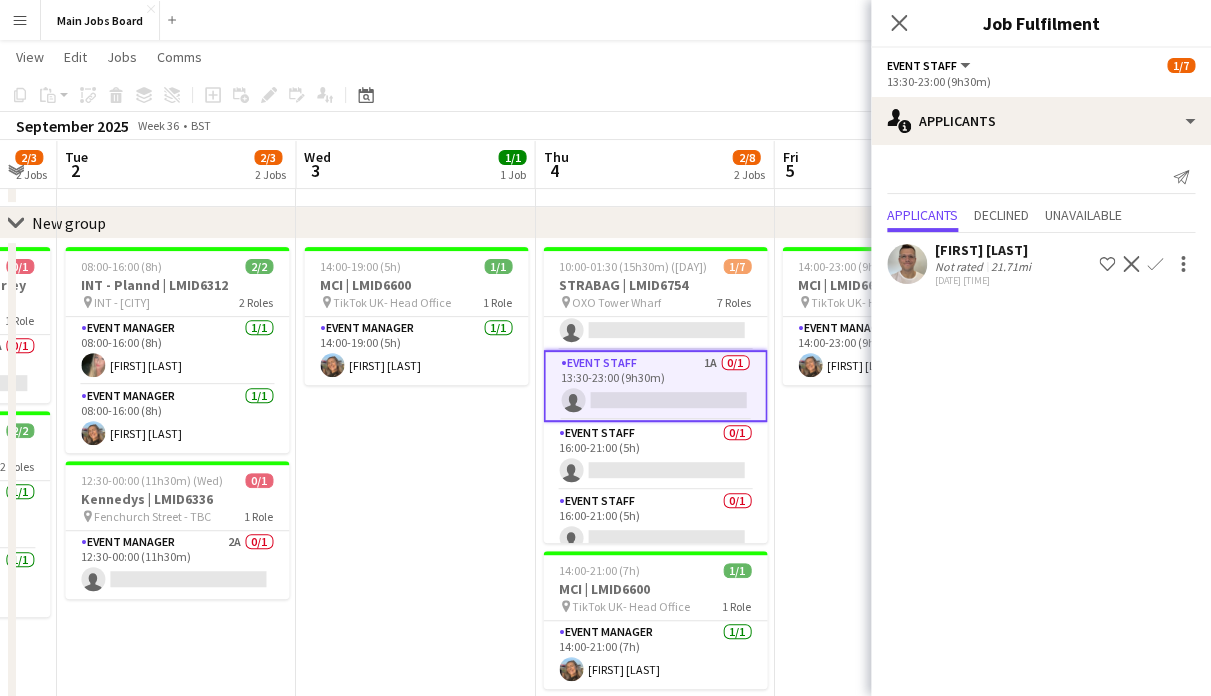 click on "Confirm" 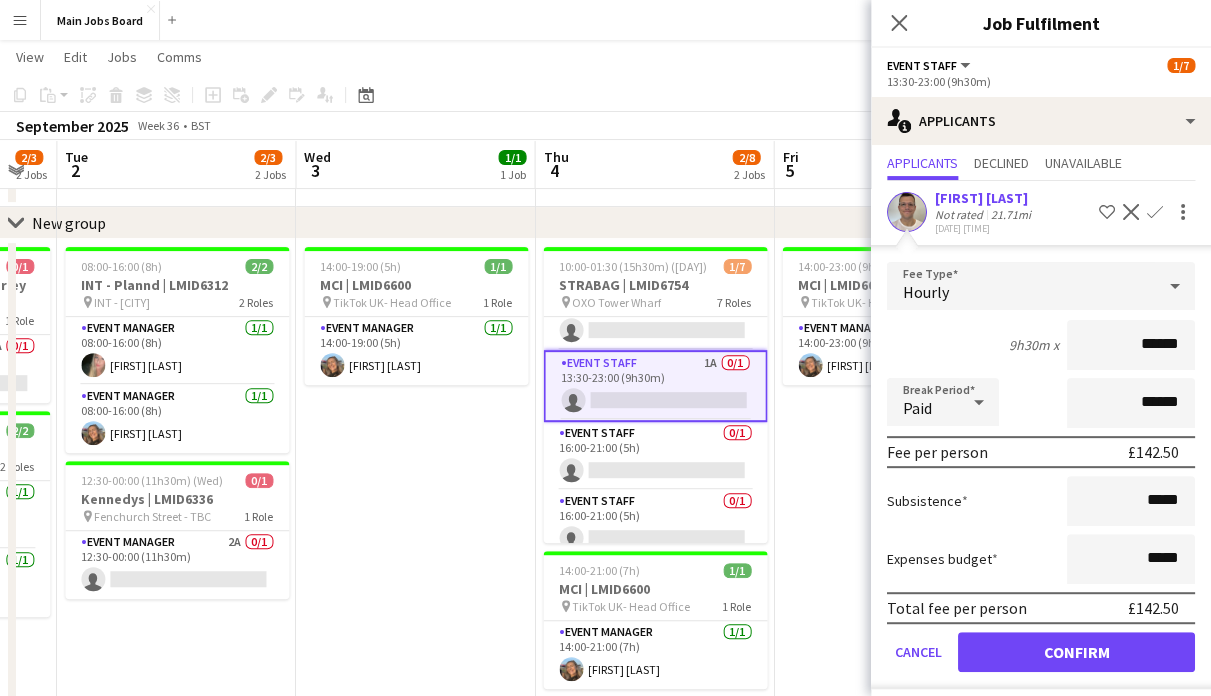 scroll, scrollTop: 68, scrollLeft: 0, axis: vertical 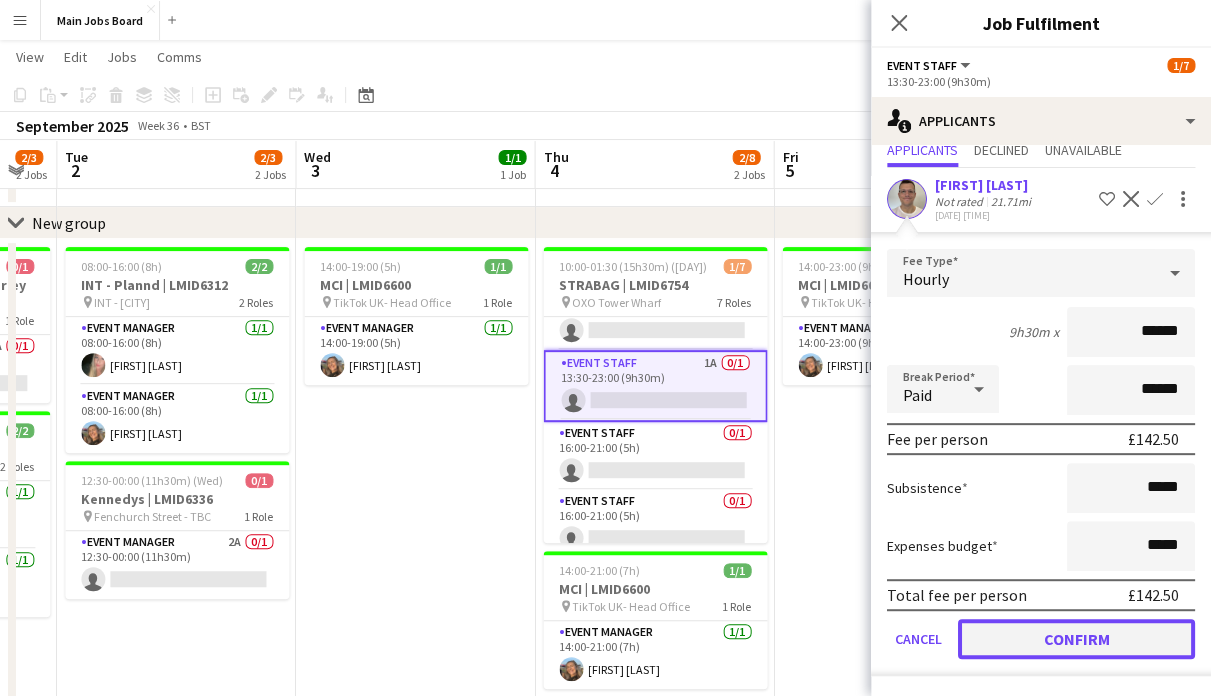 click on "Confirm" 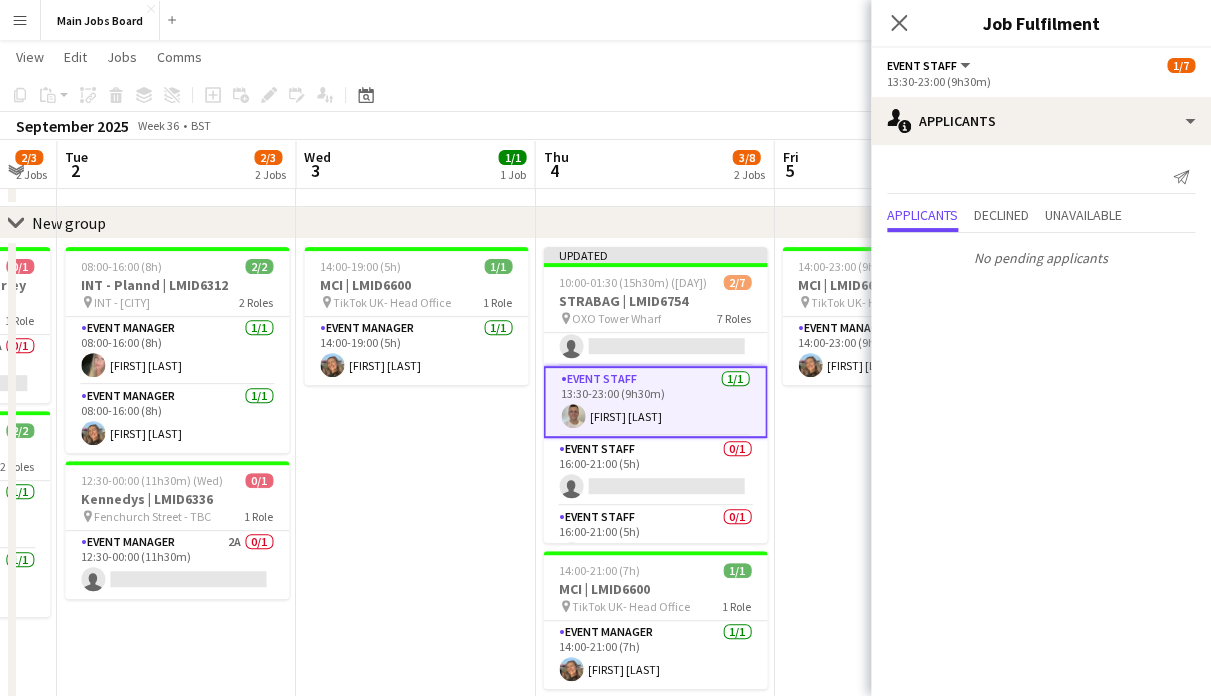 scroll, scrollTop: 0, scrollLeft: 0, axis: both 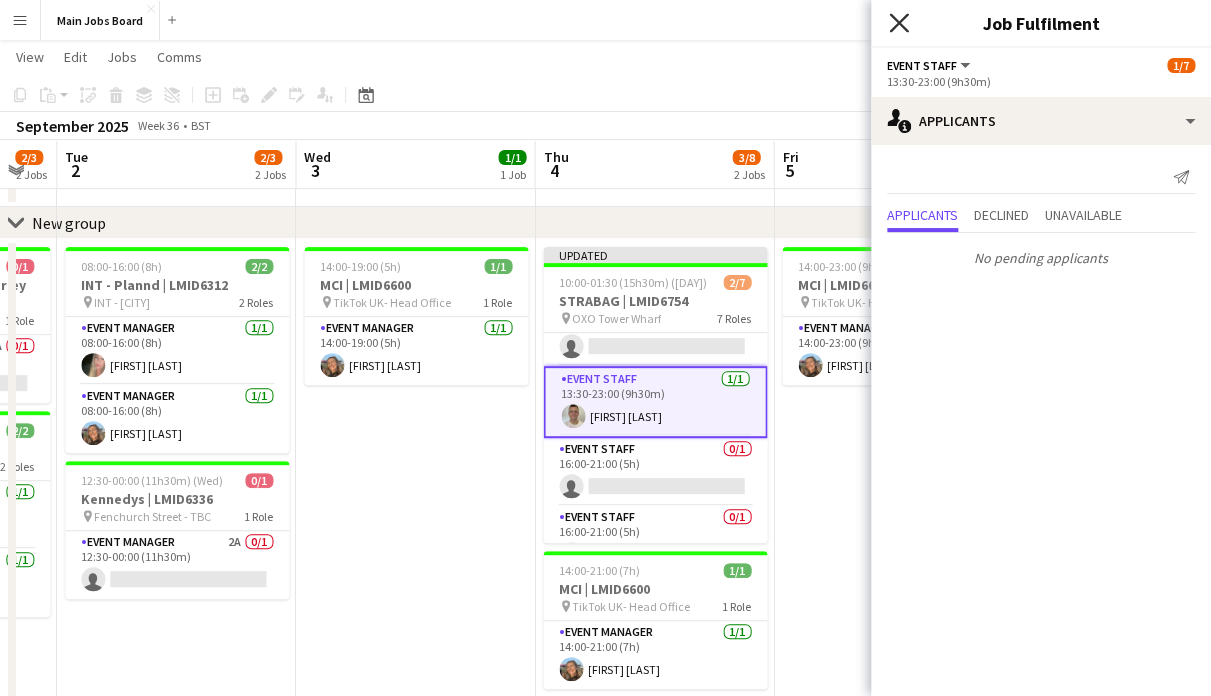 click on "Close pop-in" 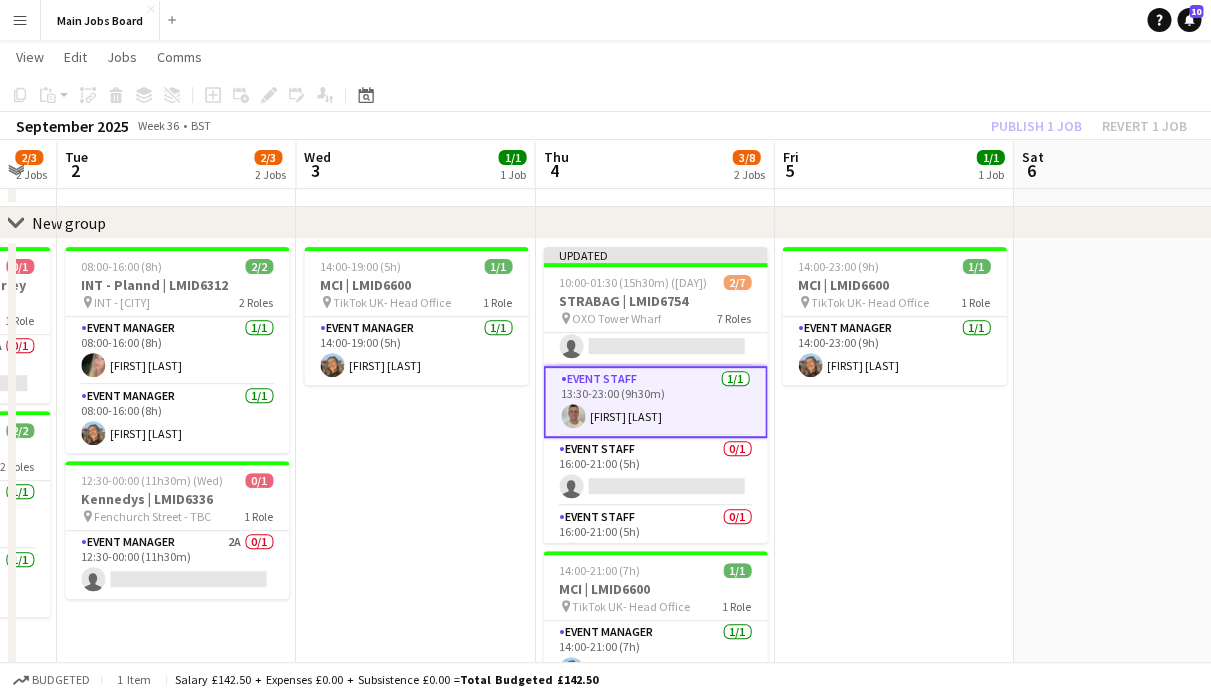 click on "Publish 1 job   Revert 1 job" 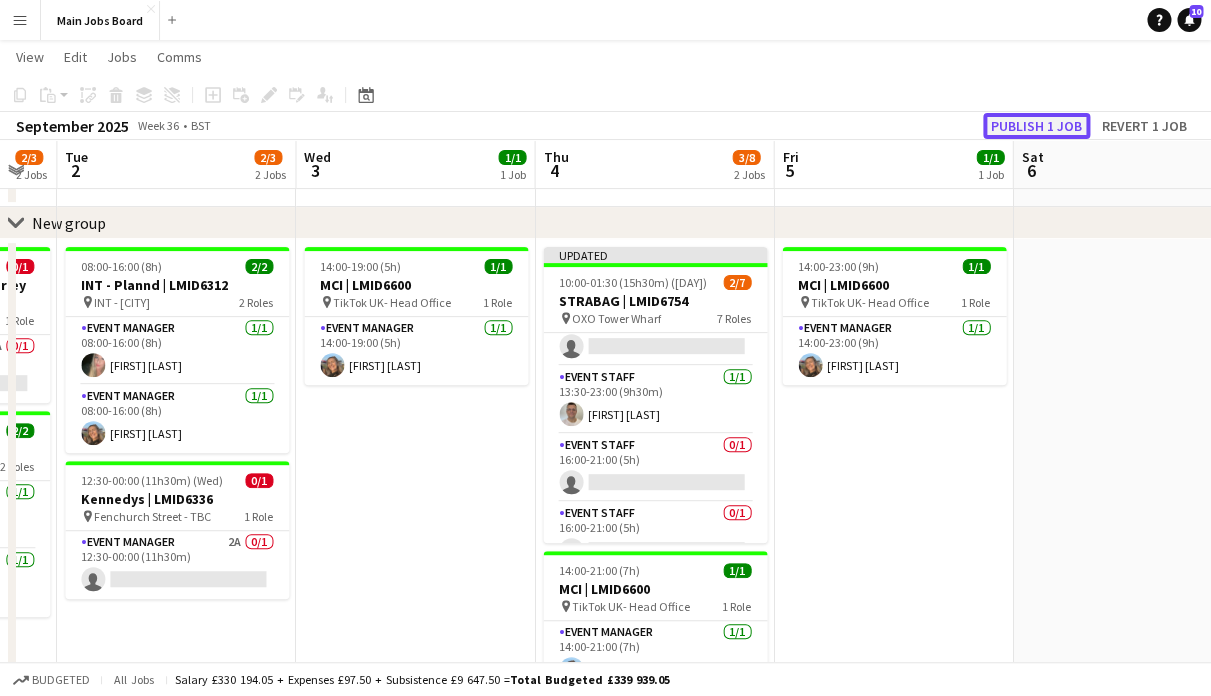 click on "Publish 1 job" 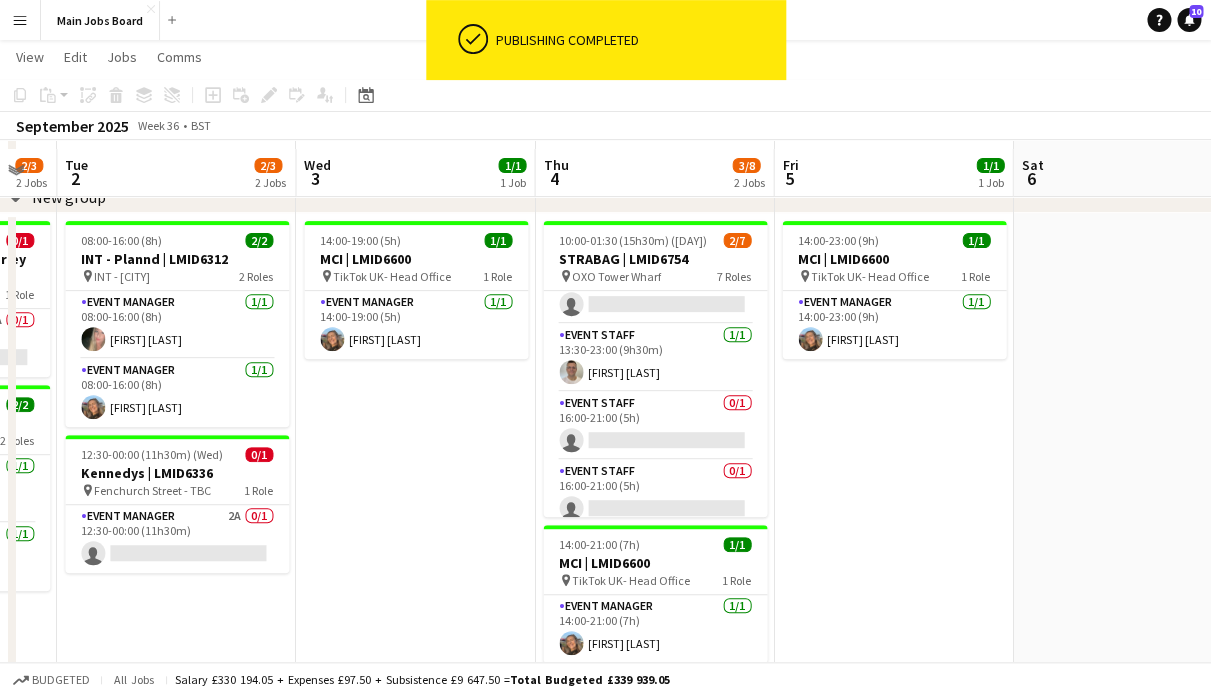 scroll, scrollTop: 93, scrollLeft: 0, axis: vertical 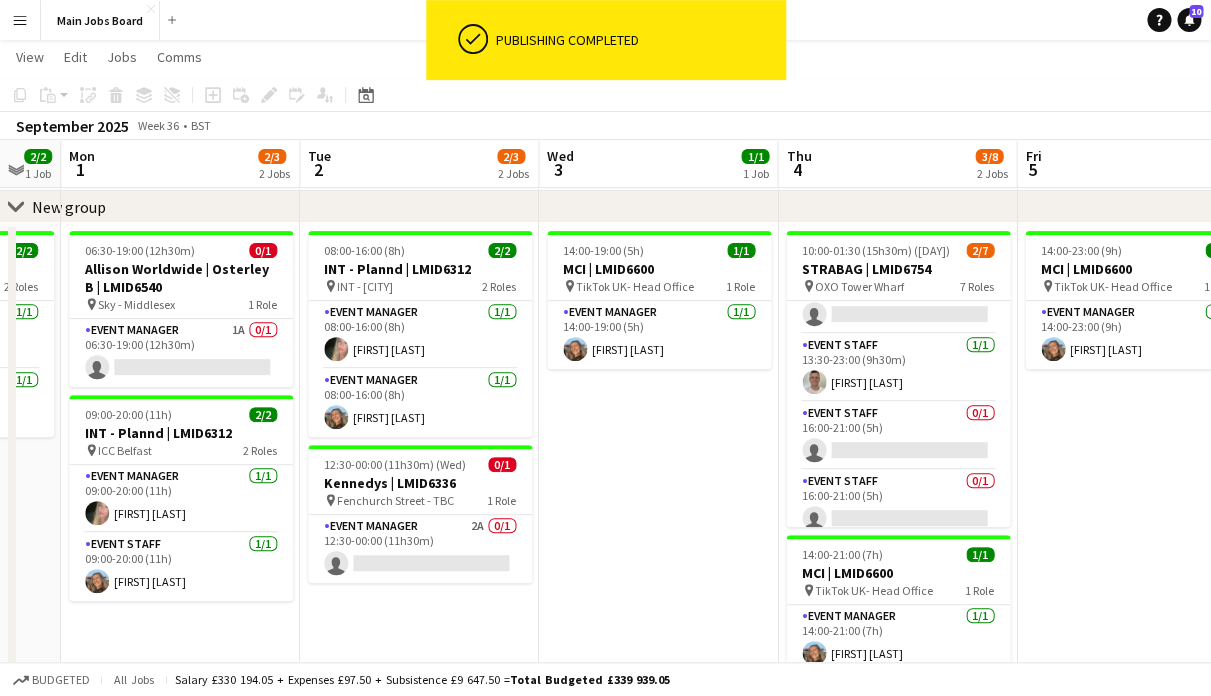 drag, startPoint x: 949, startPoint y: 529, endPoint x: 256, endPoint y: 529, distance: 693 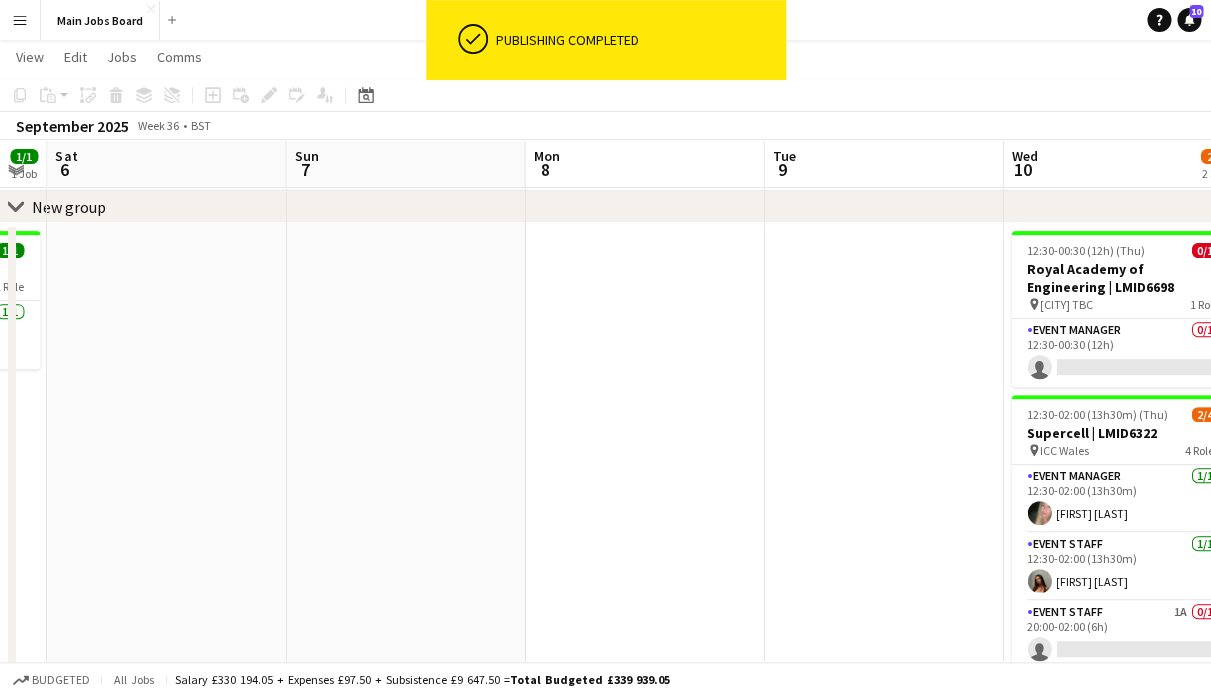 drag, startPoint x: 738, startPoint y: 476, endPoint x: 133, endPoint y: 476, distance: 605 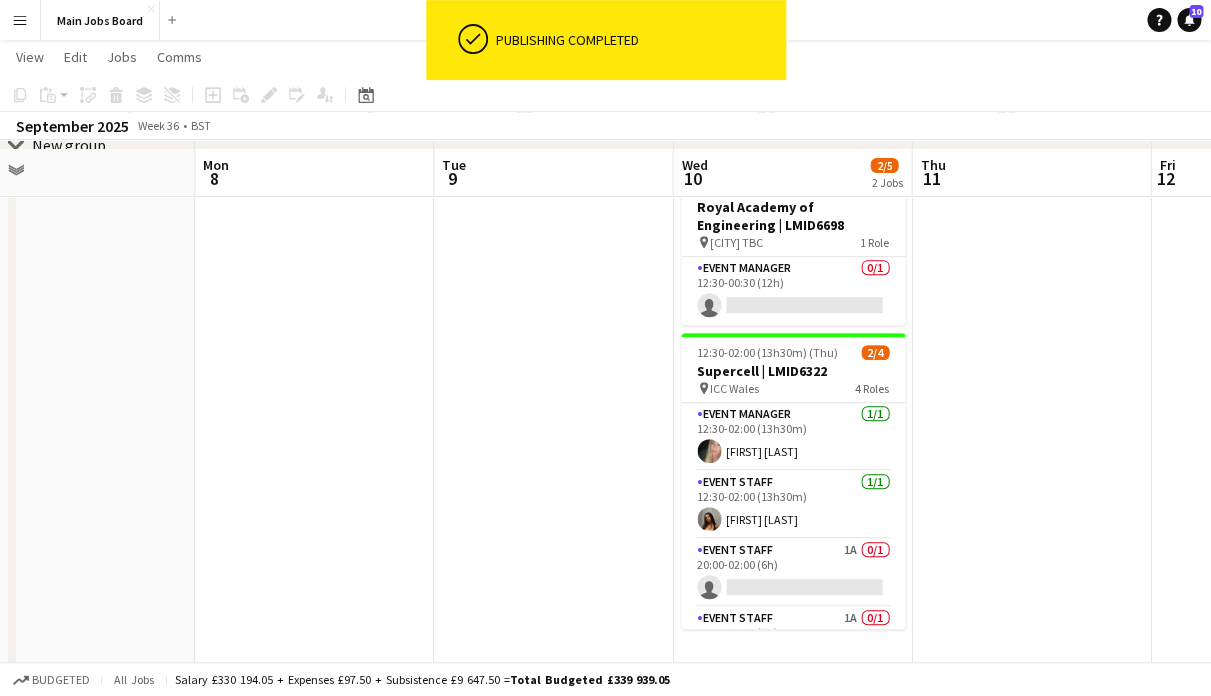 scroll, scrollTop: 164, scrollLeft: 0, axis: vertical 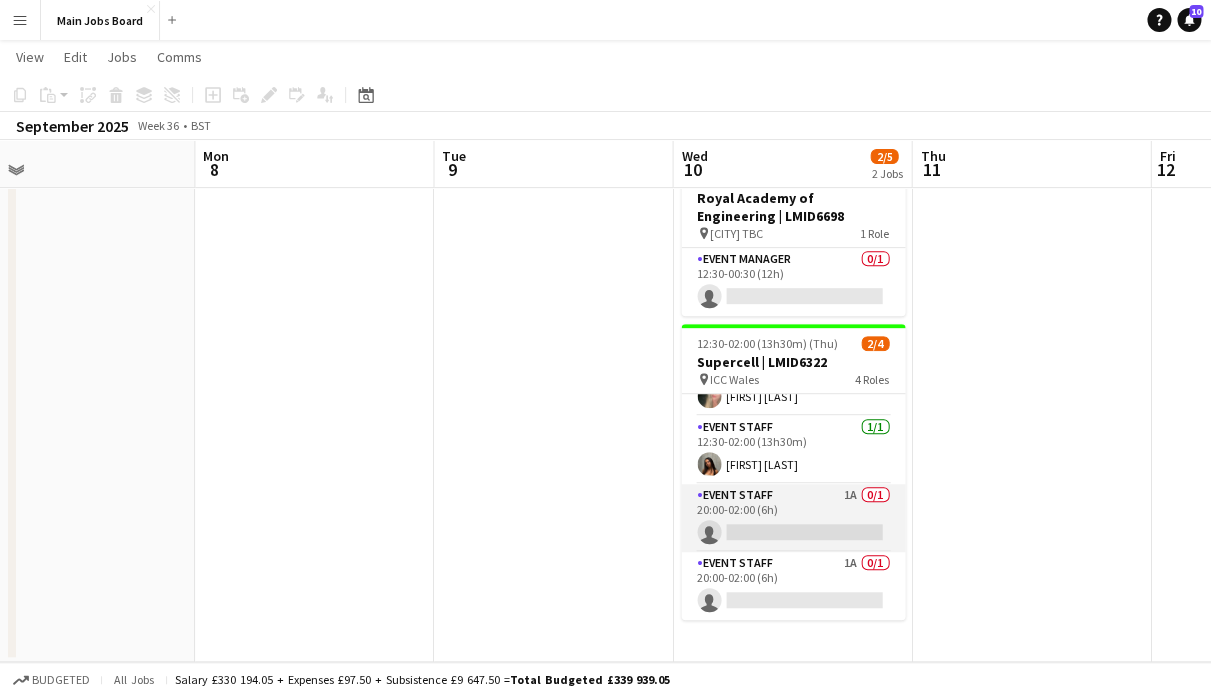 click on "Event Staff   1A   0/1   20:00-02:00 (6h)
single-neutral-actions" at bounding box center (793, 518) 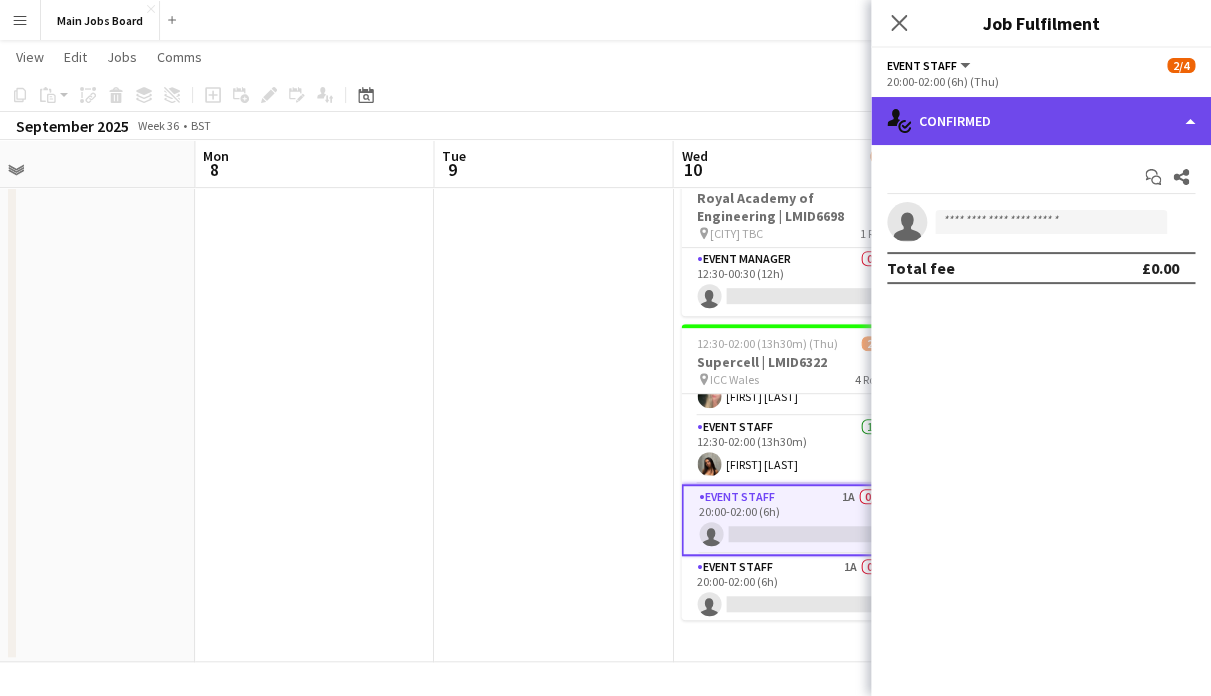 click on "single-neutral-actions-check-2
Confirmed" 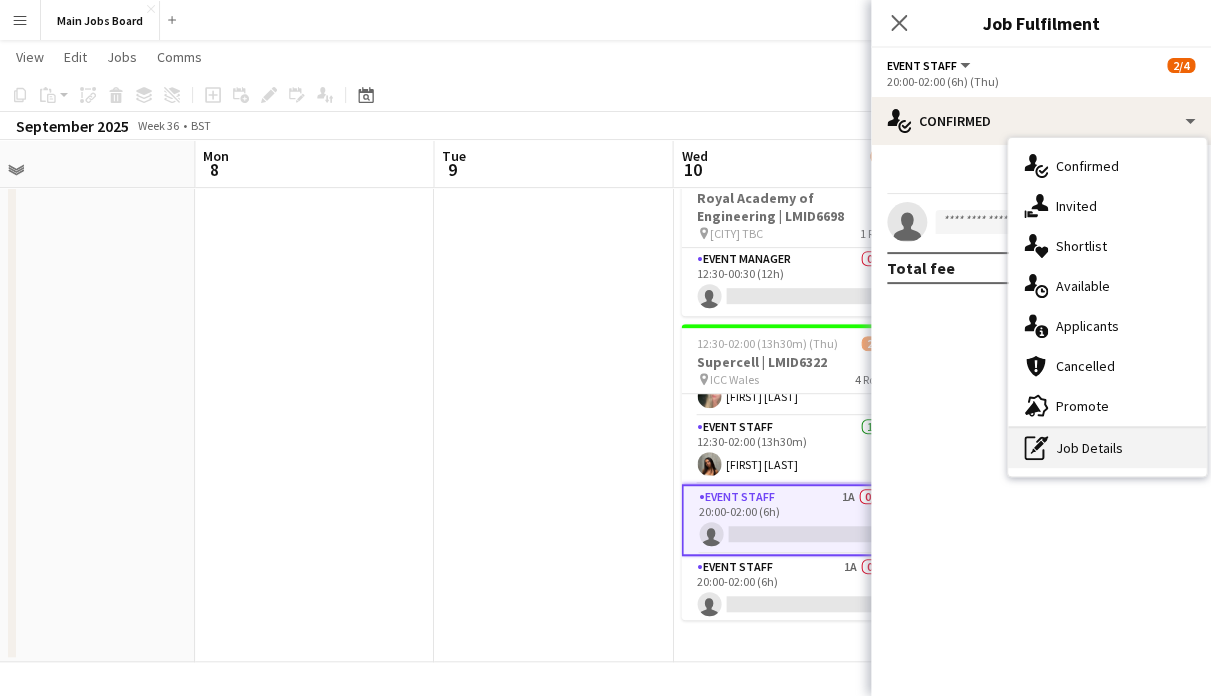 click on "pen-write
Job Details" at bounding box center [1107, 448] 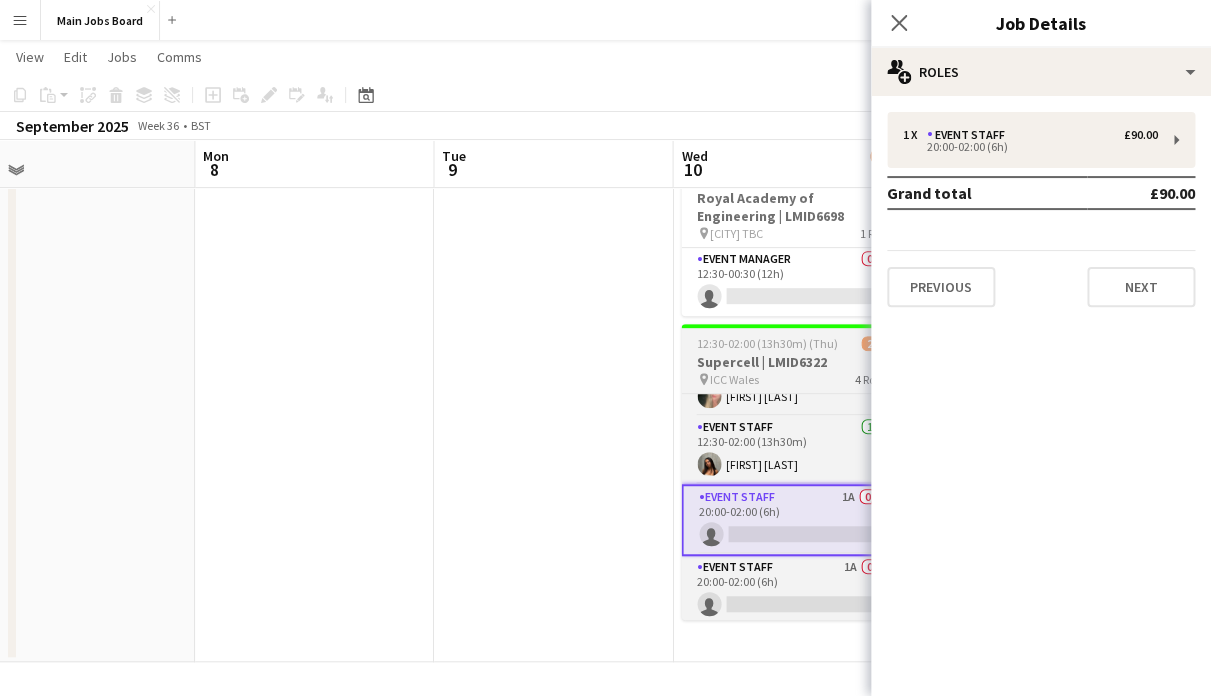 click on "ICC Wales" at bounding box center (734, 379) 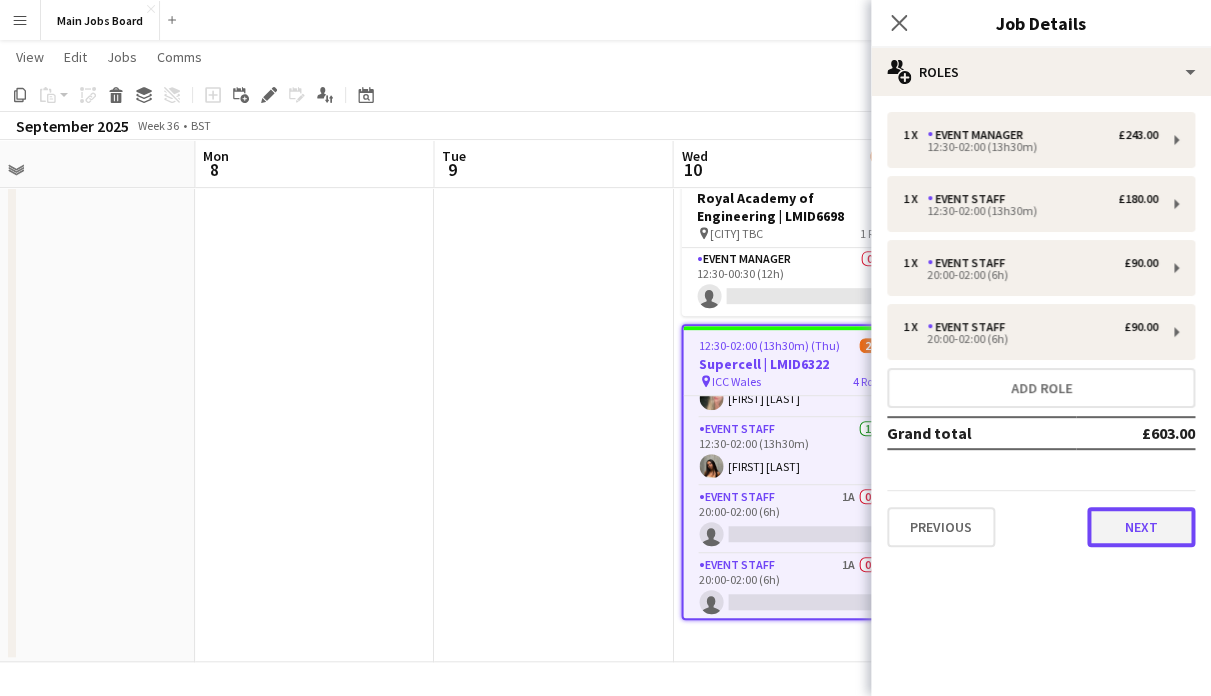 click on "Next" at bounding box center [1141, 527] 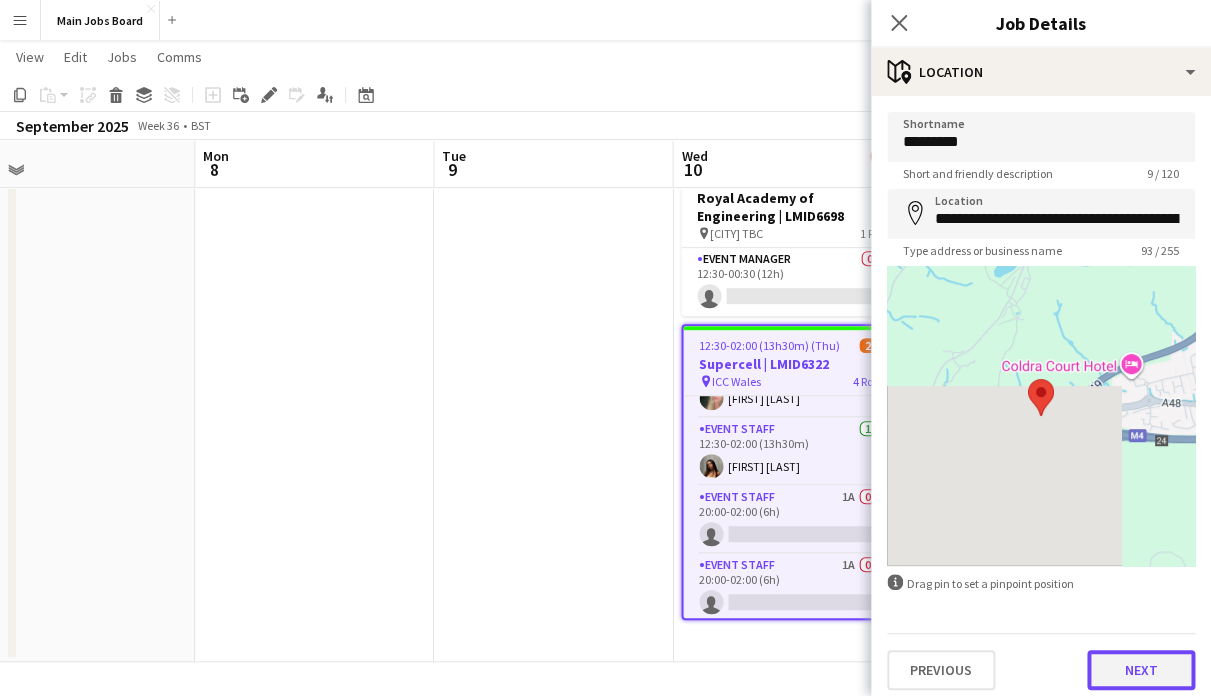click on "Next" at bounding box center [1141, 670] 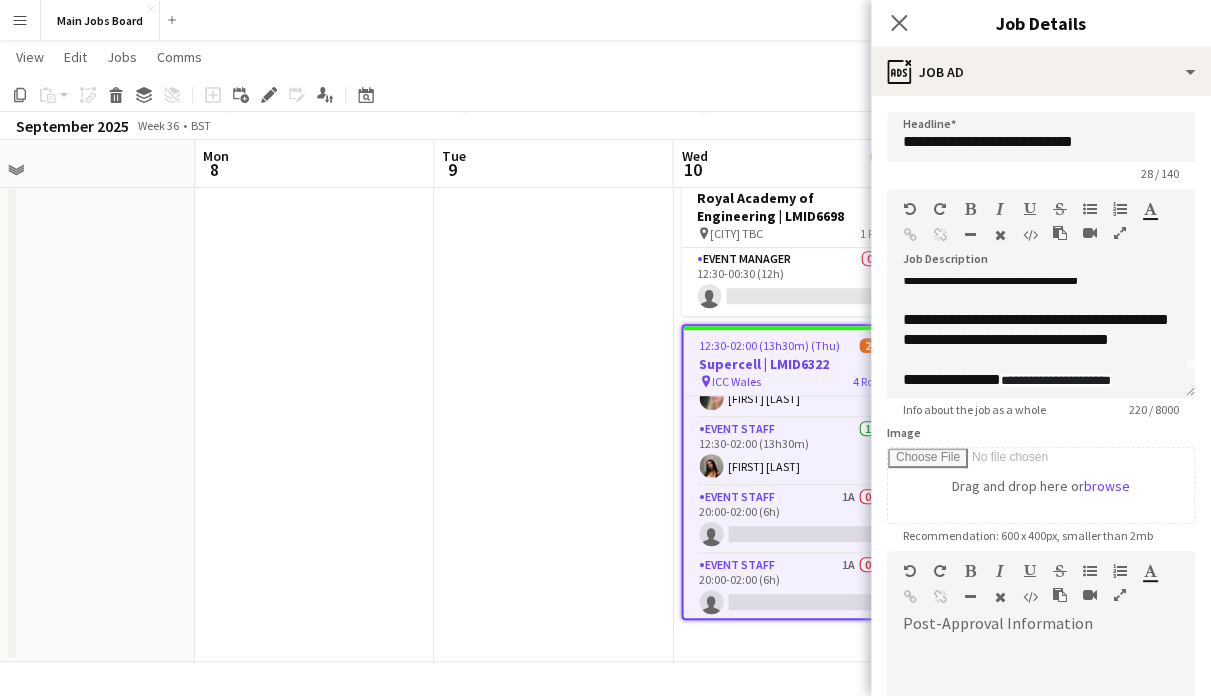 scroll, scrollTop: 24, scrollLeft: 0, axis: vertical 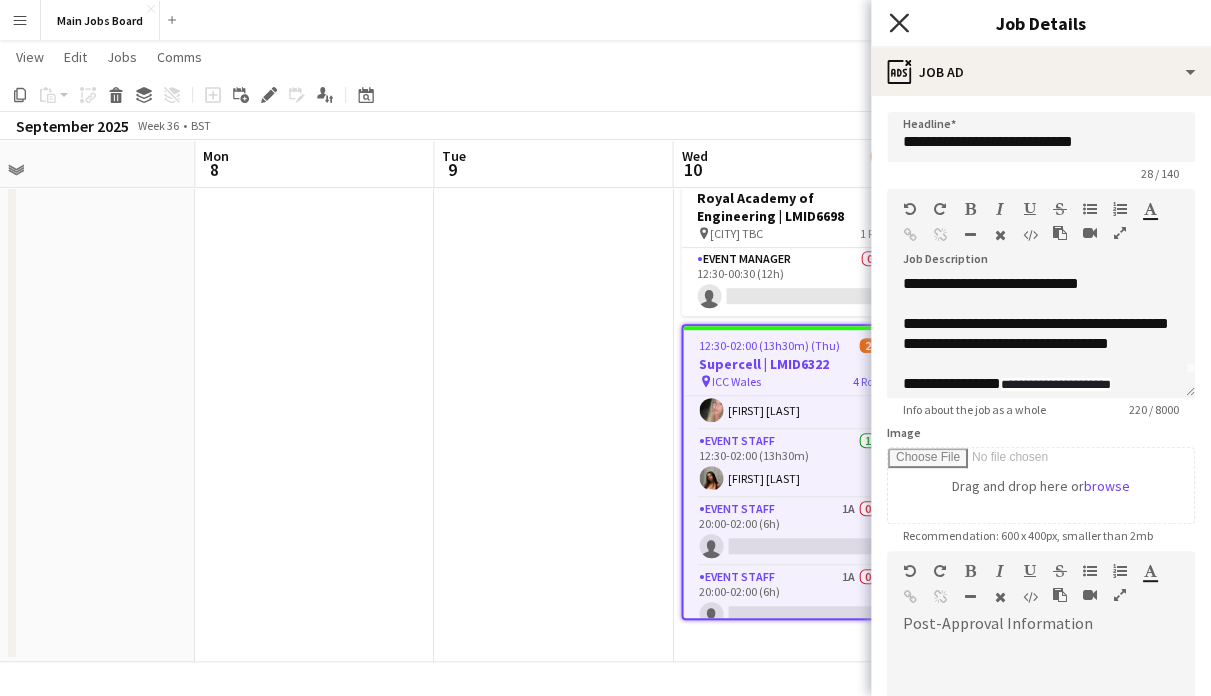click on "Close pop-in" 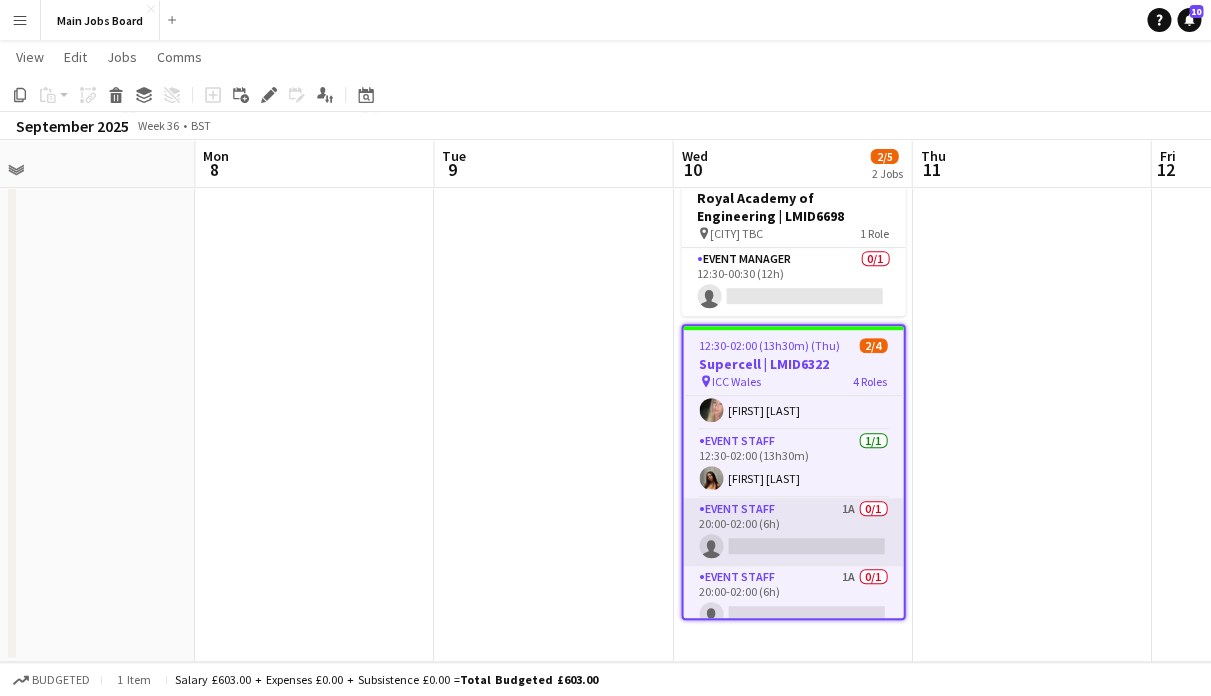 scroll, scrollTop: 50, scrollLeft: 0, axis: vertical 